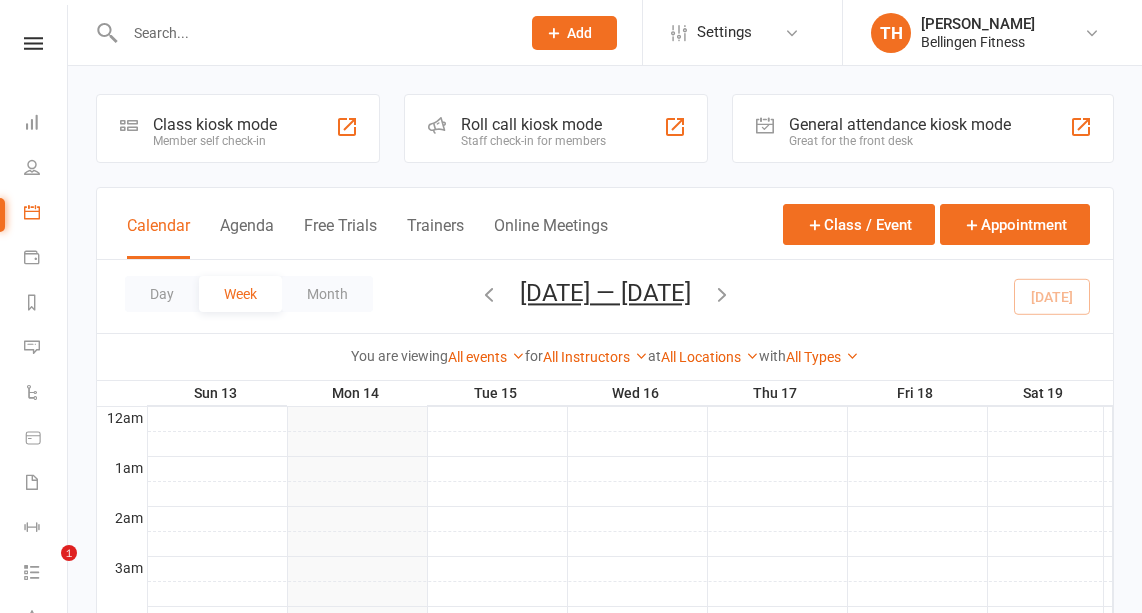 scroll, scrollTop: 607, scrollLeft: 0, axis: vertical 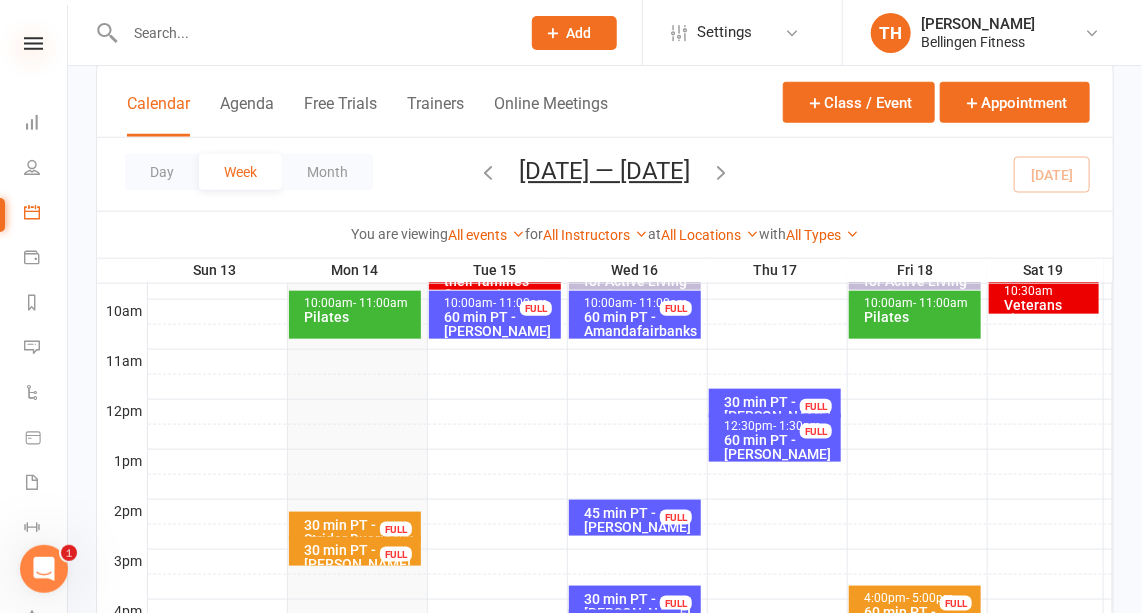 click at bounding box center (33, 43) 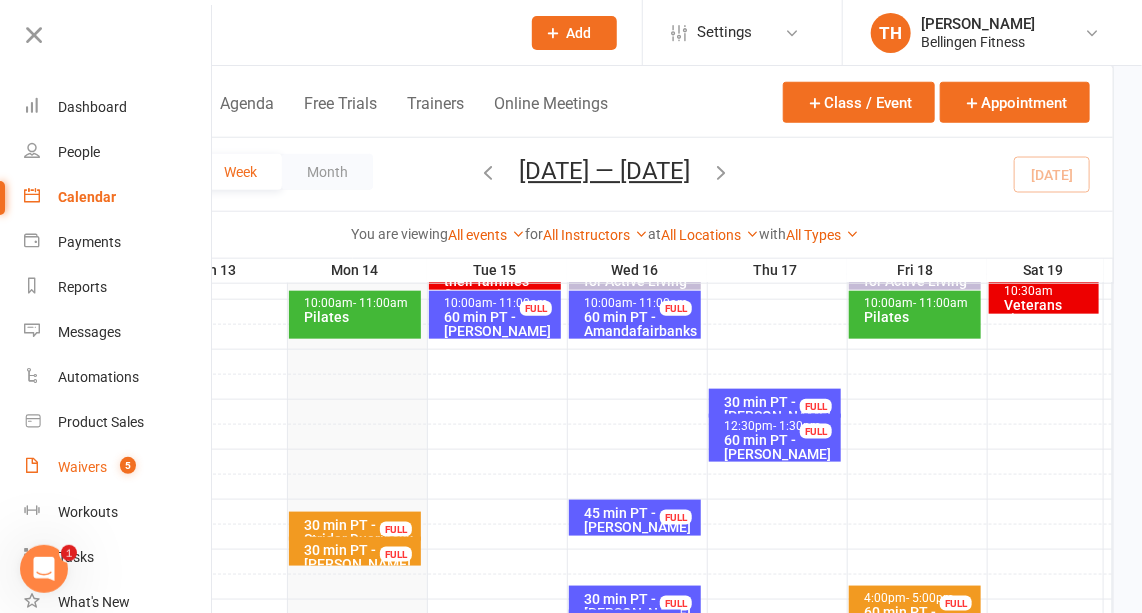click on "Waivers" at bounding box center (82, 467) 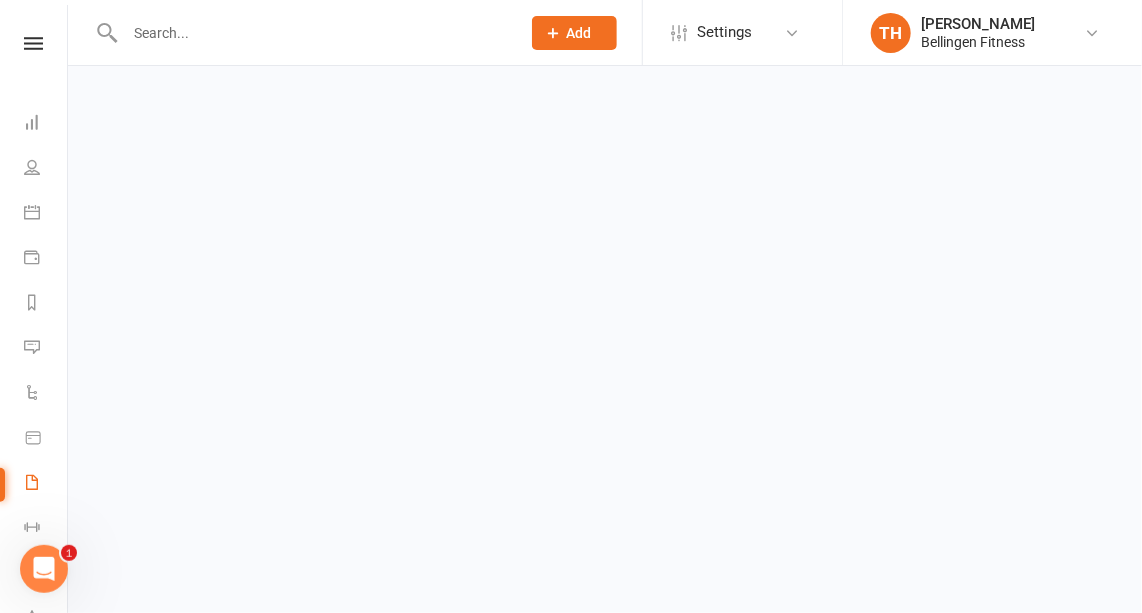 scroll, scrollTop: 0, scrollLeft: 0, axis: both 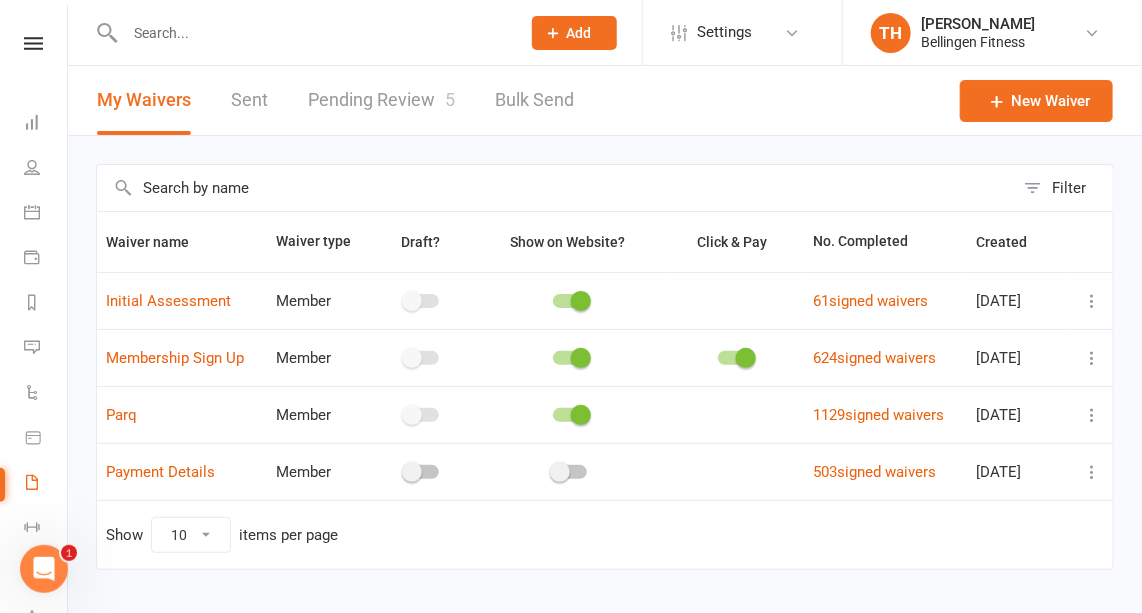 click on "Pending Review 5" at bounding box center (381, 100) 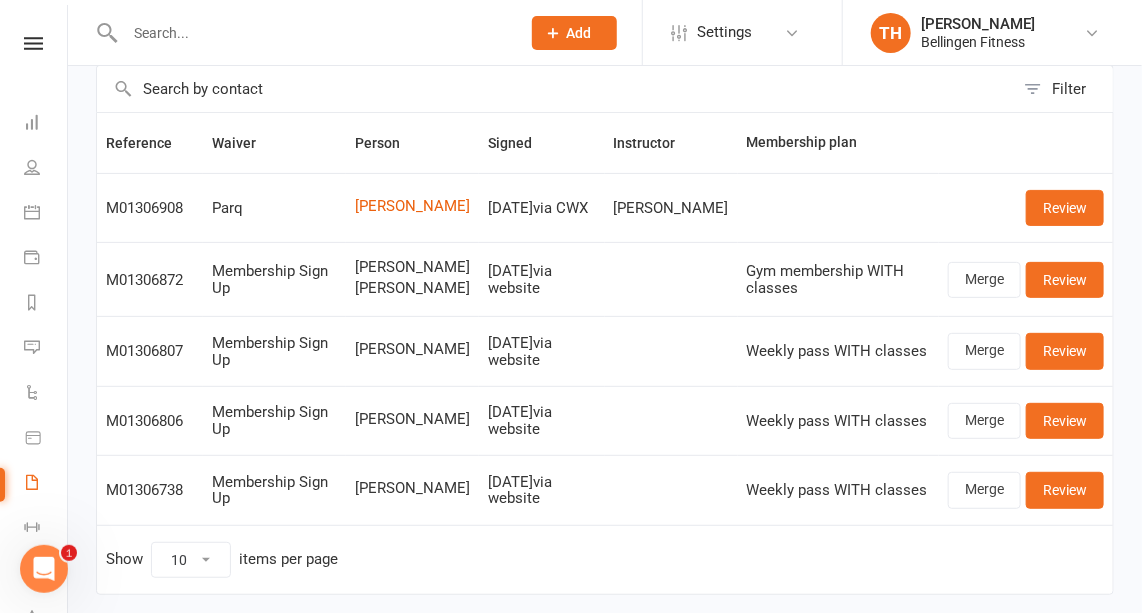 scroll, scrollTop: 101, scrollLeft: 0, axis: vertical 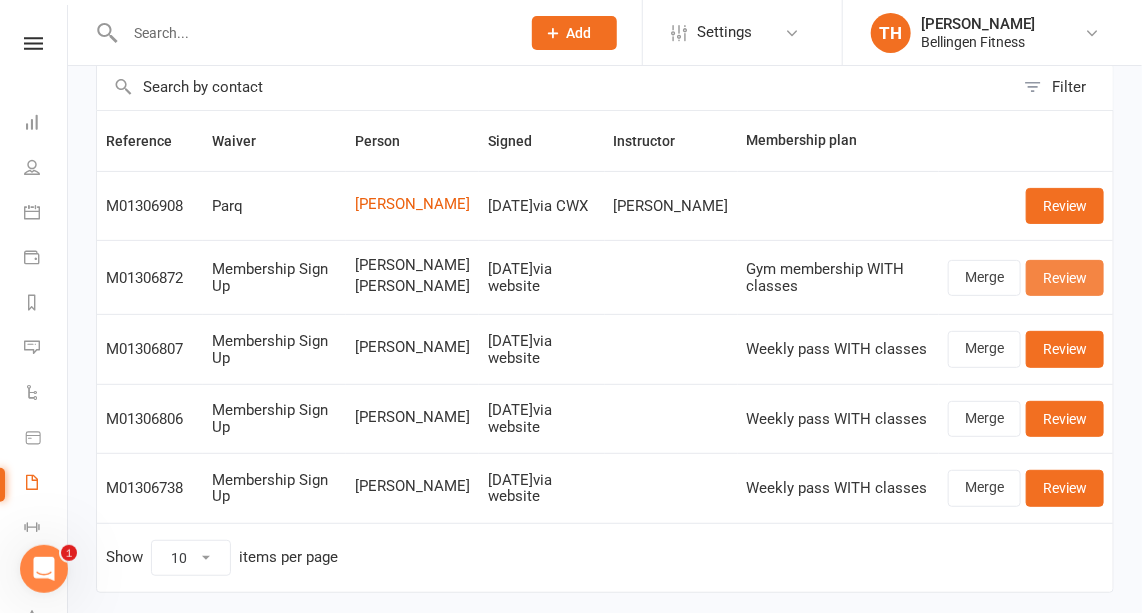 click on "Review" at bounding box center (1065, 278) 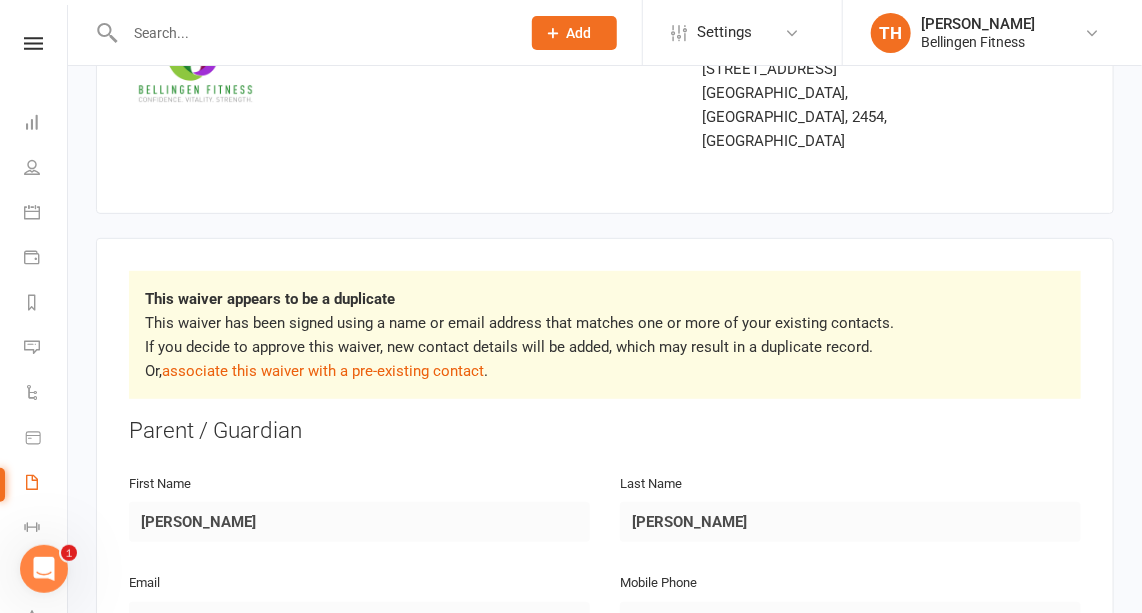 scroll, scrollTop: 210, scrollLeft: 0, axis: vertical 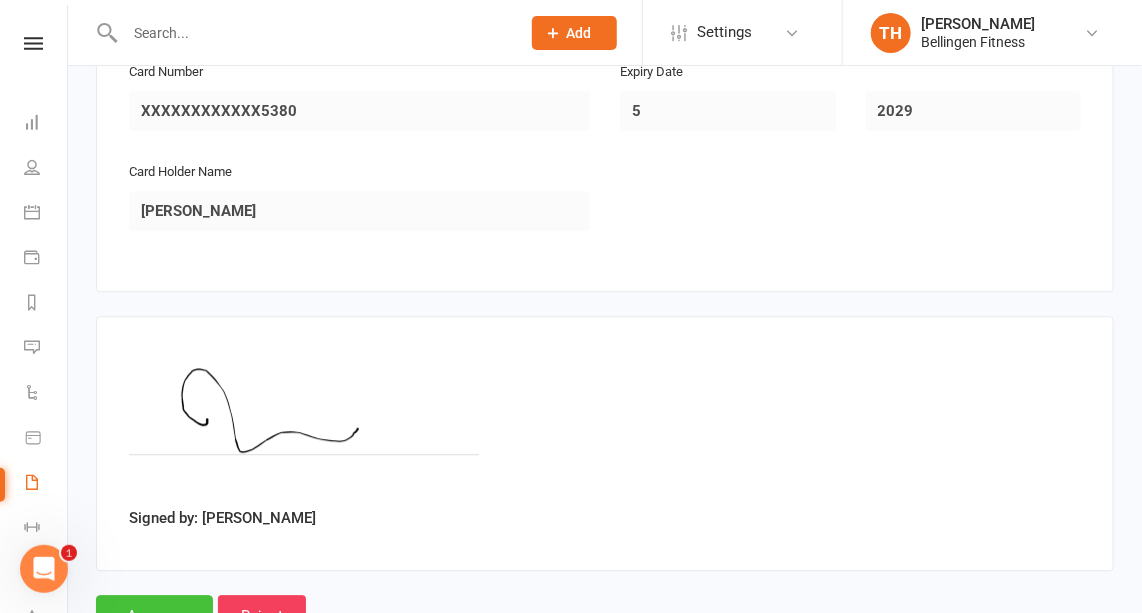 click on "Approve" at bounding box center (154, 616) 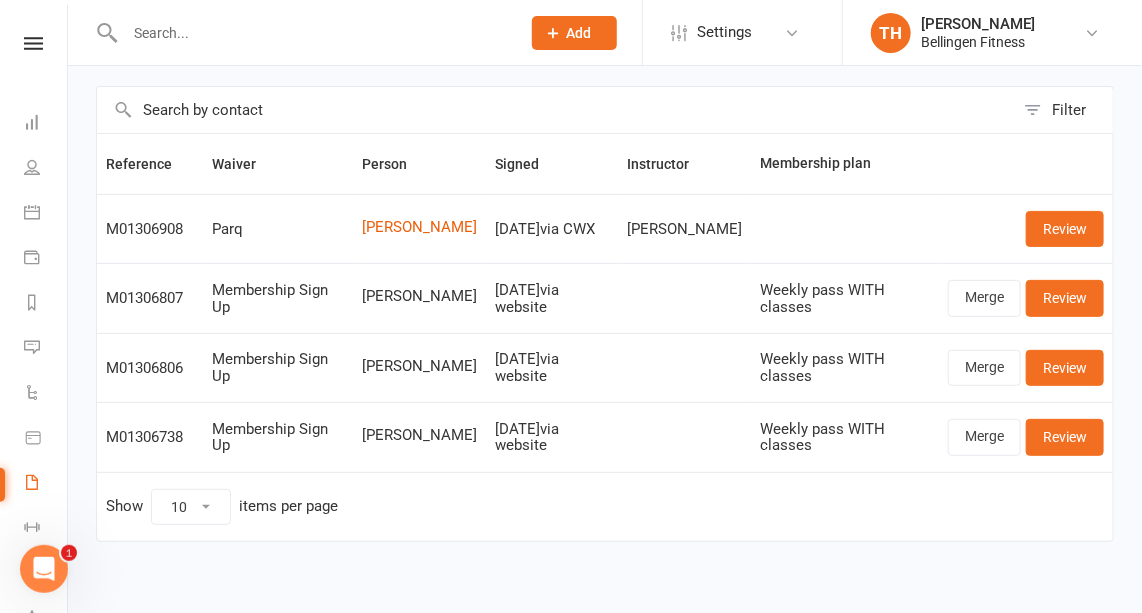 scroll, scrollTop: 87, scrollLeft: 0, axis: vertical 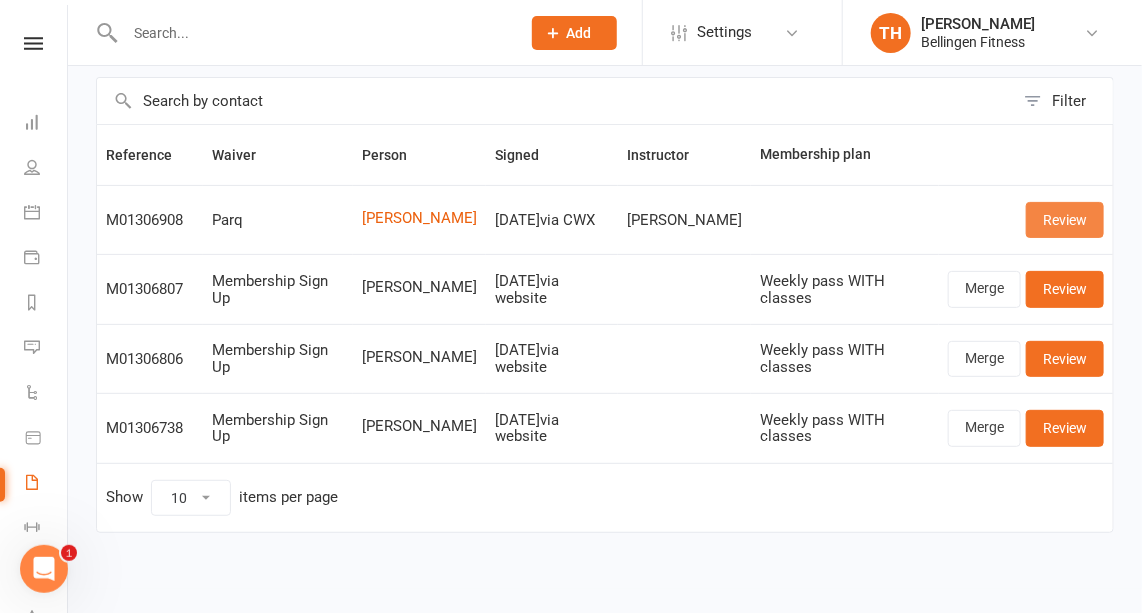click on "Review" at bounding box center (1065, 220) 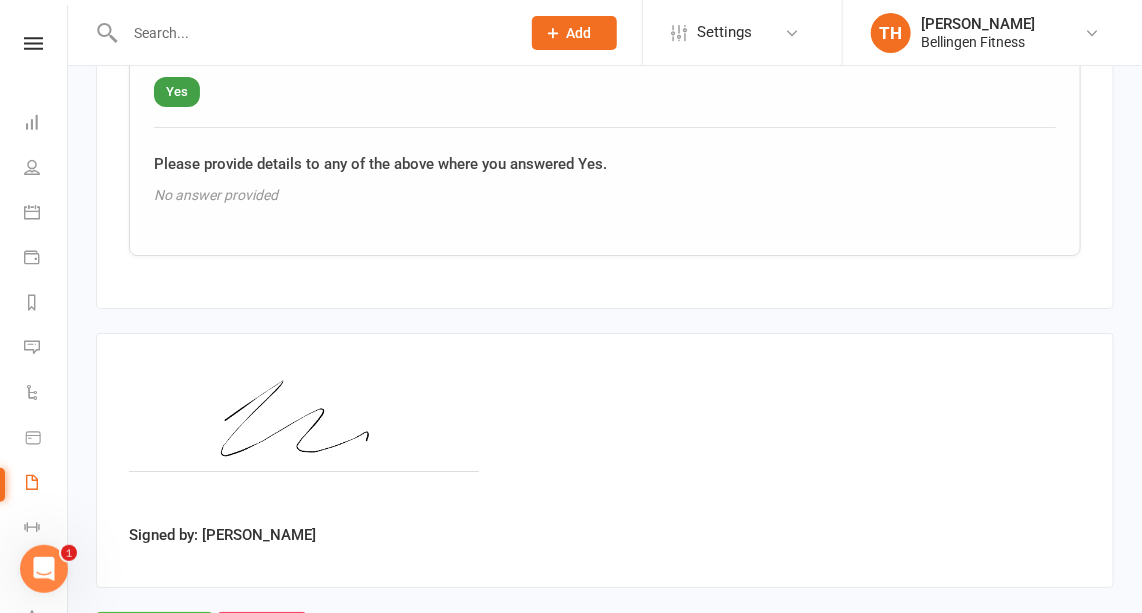 scroll, scrollTop: 2367, scrollLeft: 0, axis: vertical 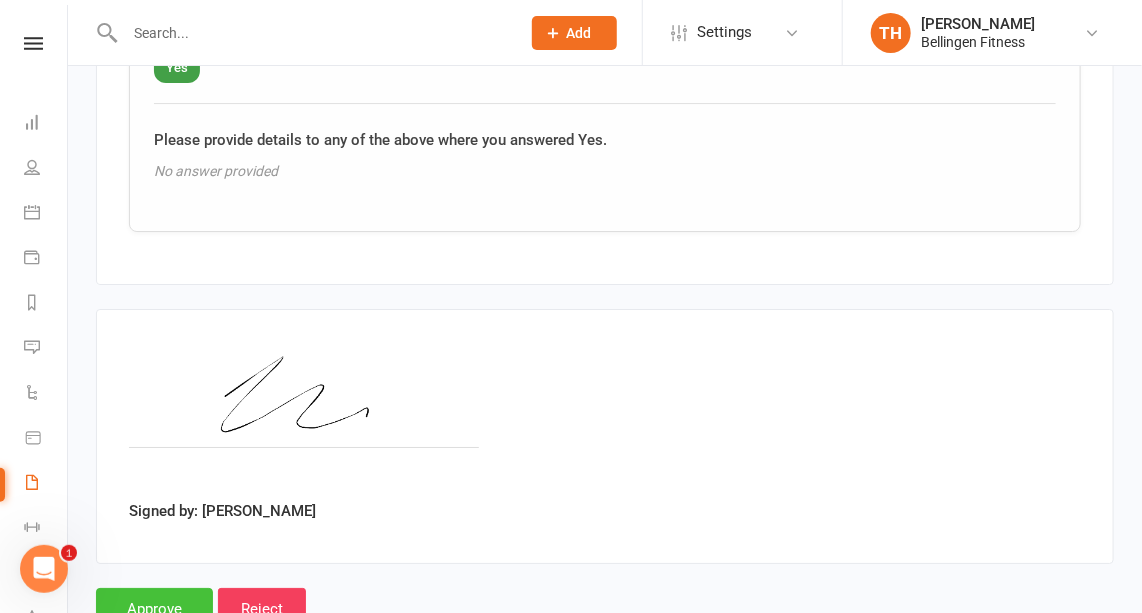 click on "Approve" at bounding box center (154, 609) 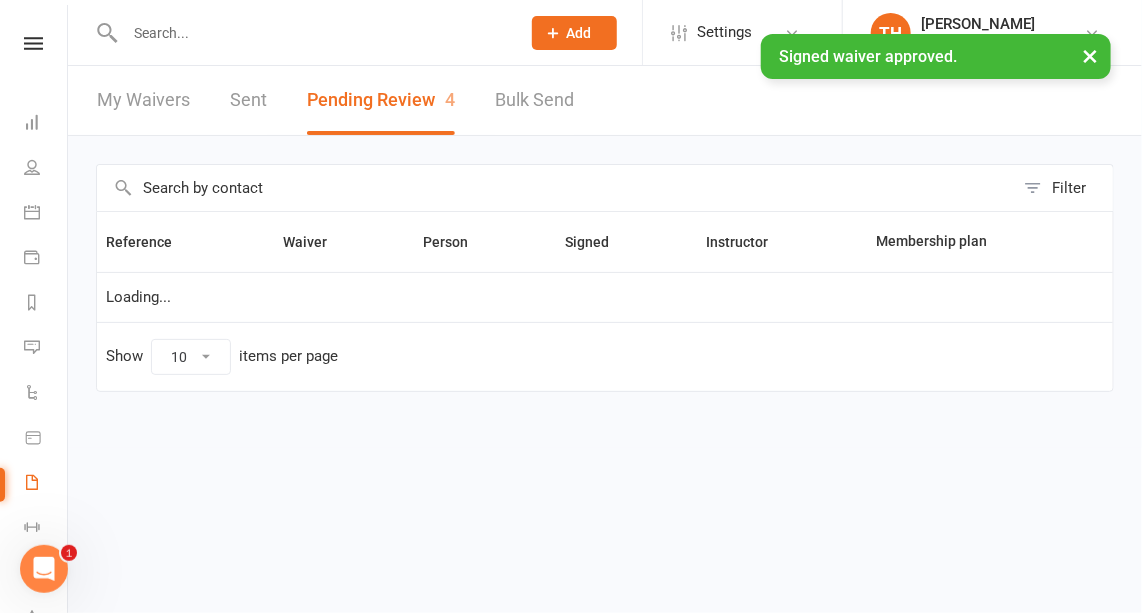 scroll, scrollTop: 0, scrollLeft: 0, axis: both 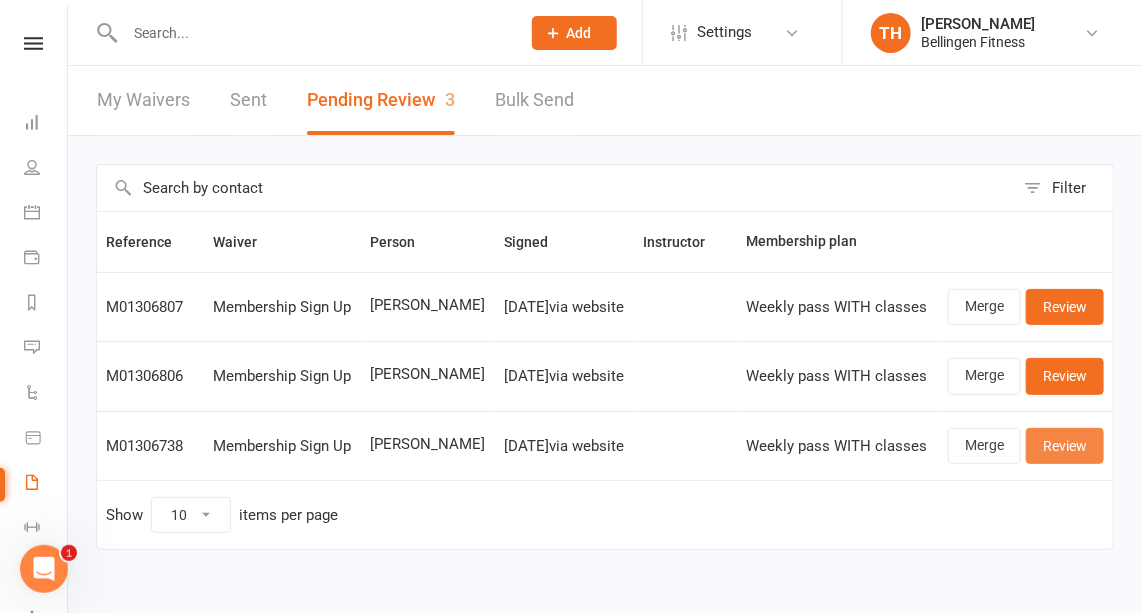 click on "Review" at bounding box center (1065, 446) 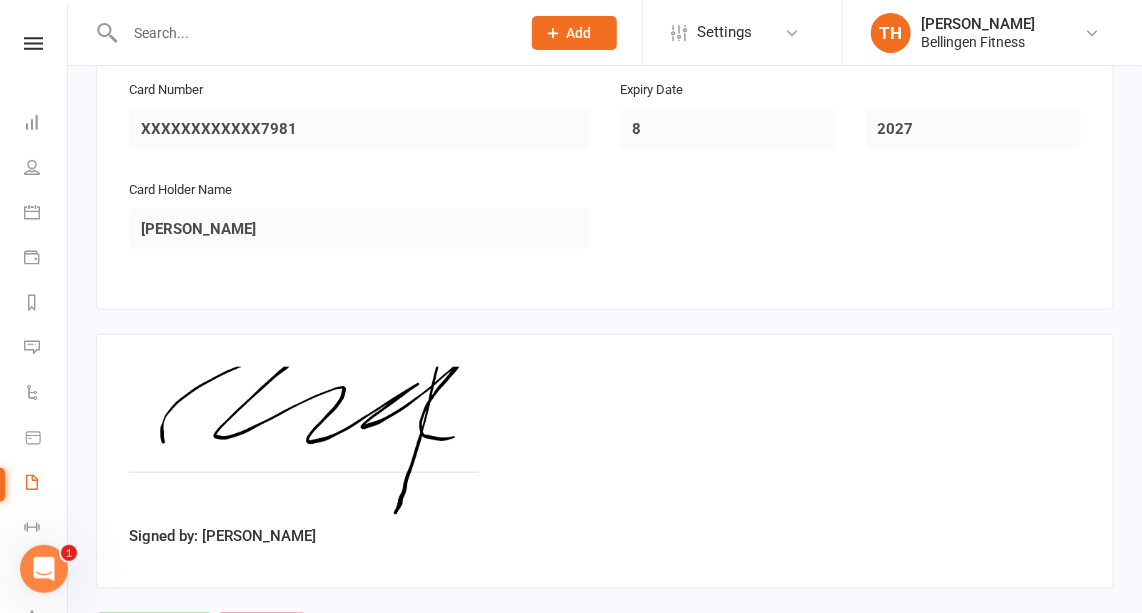 scroll, scrollTop: 3169, scrollLeft: 0, axis: vertical 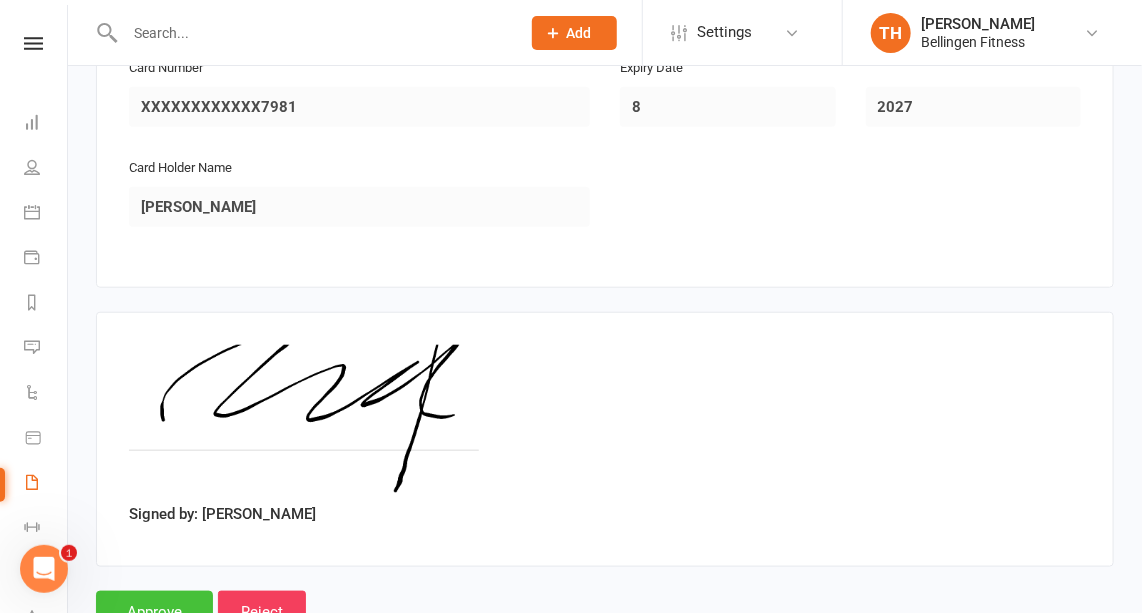 click on "Approve" at bounding box center (154, 612) 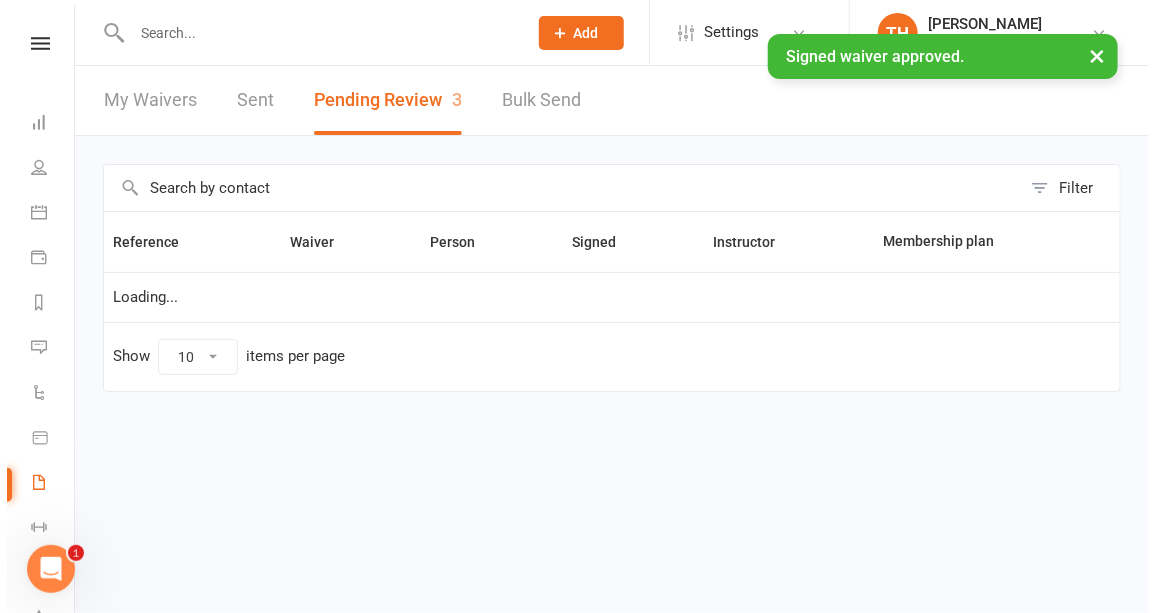 scroll, scrollTop: 0, scrollLeft: 0, axis: both 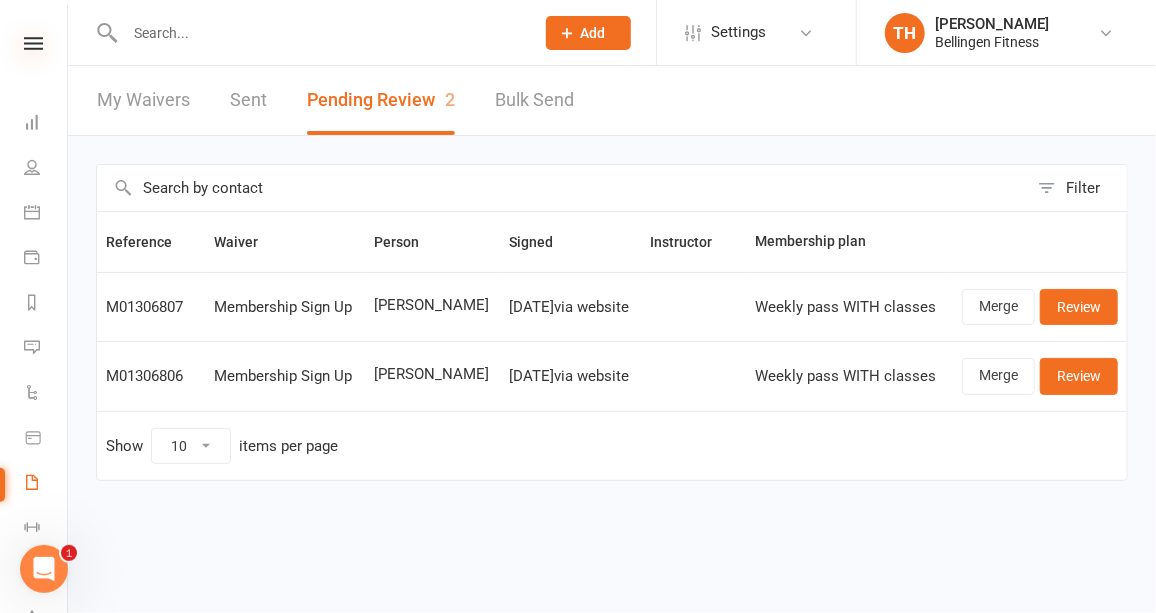 click at bounding box center (33, 43) 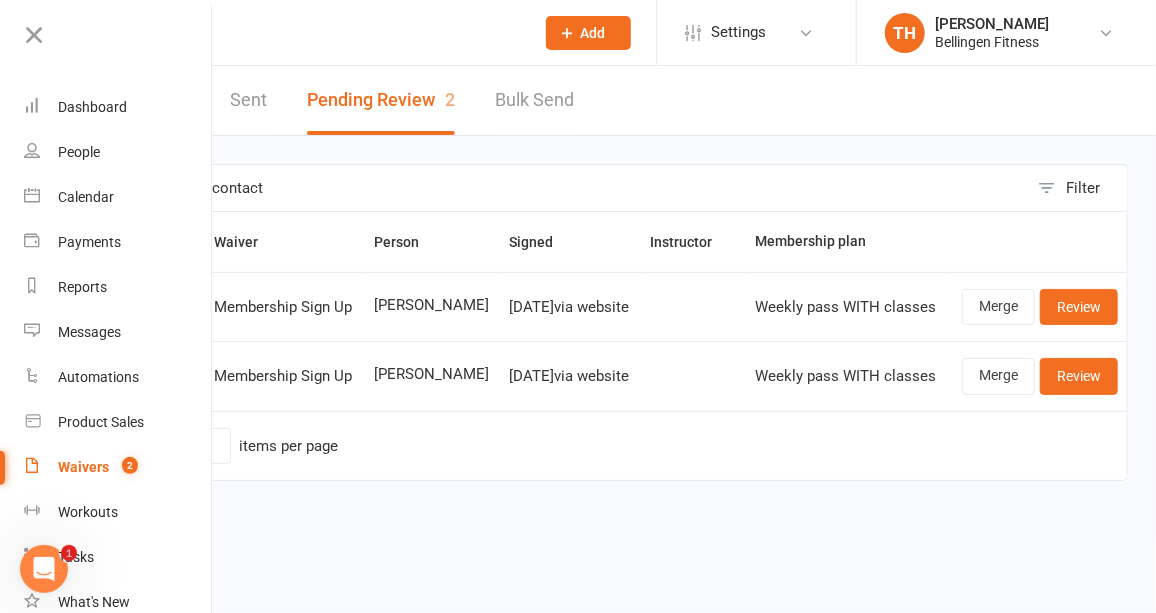 click at bounding box center (319, 33) 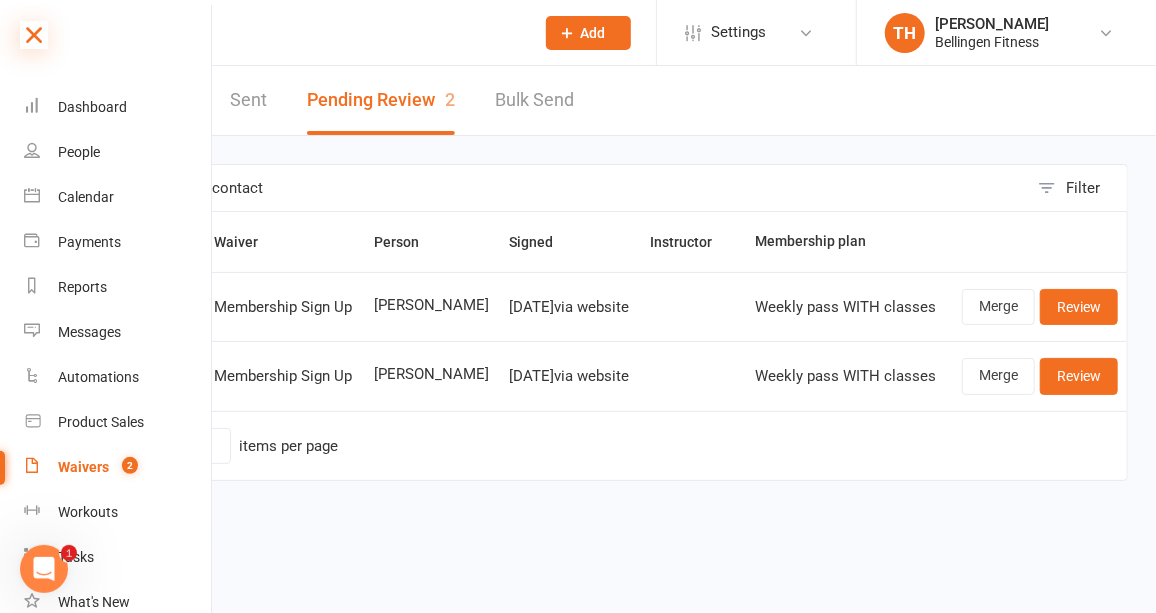click at bounding box center (34, 35) 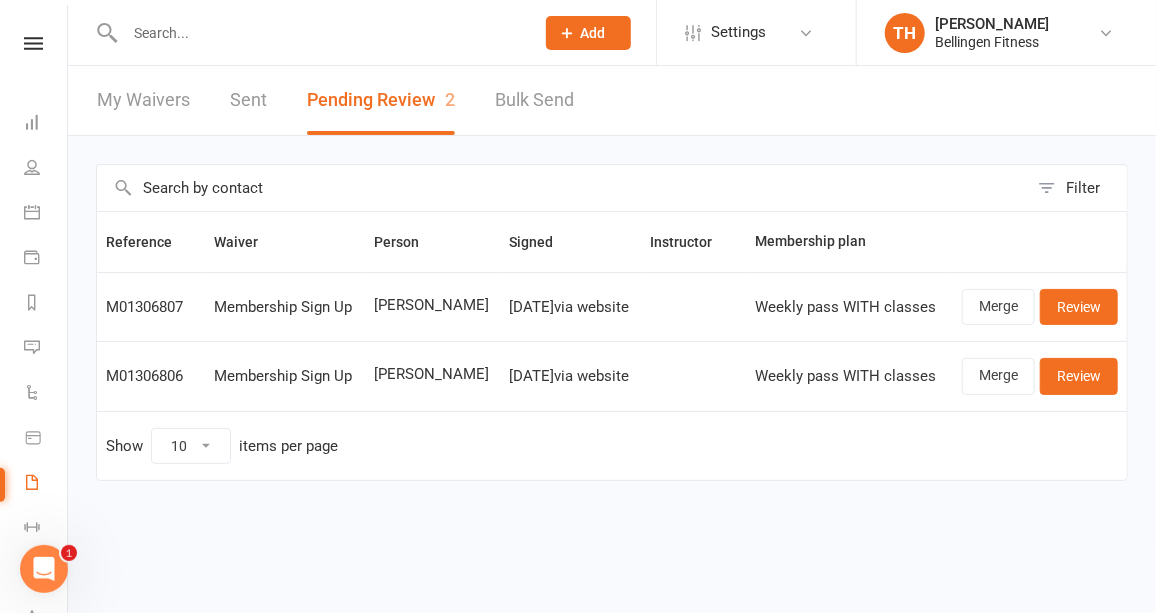click at bounding box center (319, 33) 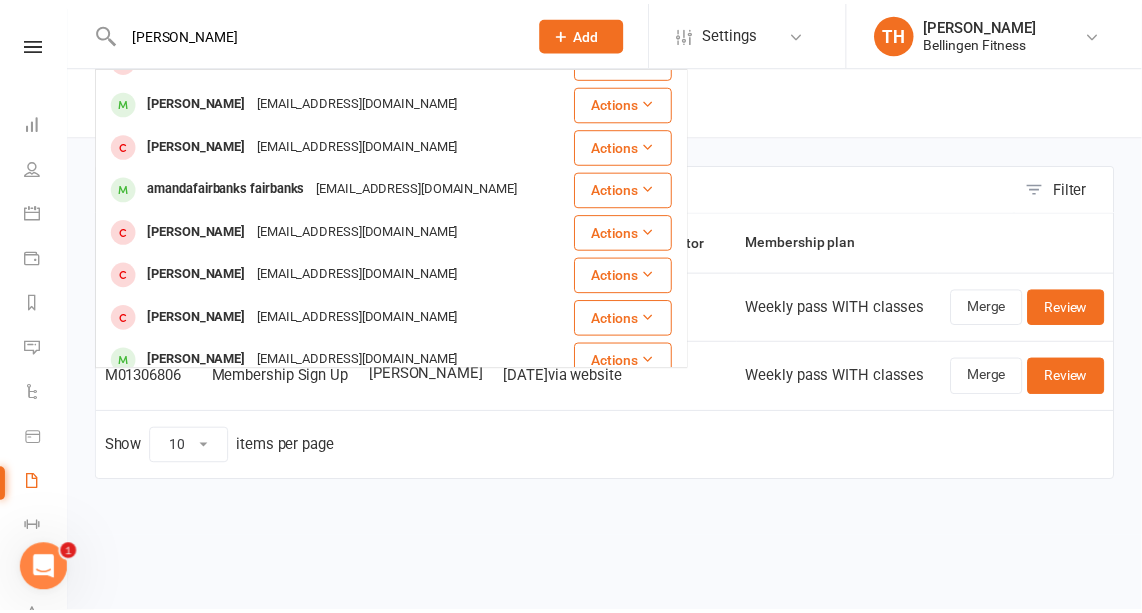 scroll, scrollTop: 246, scrollLeft: 0, axis: vertical 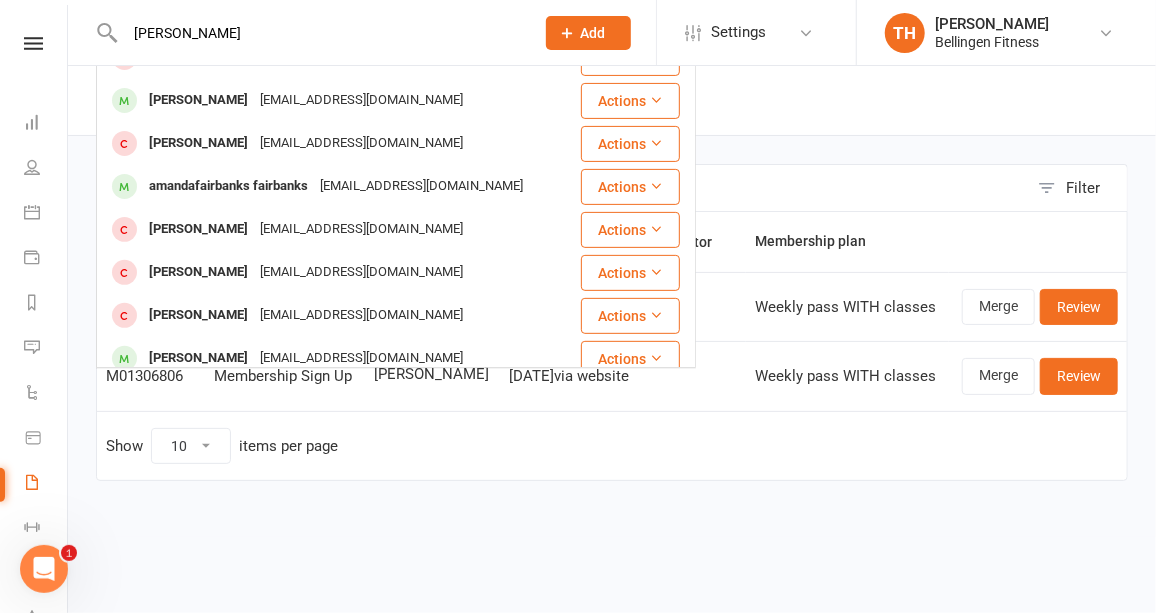 type on "[PERSON_NAME]" 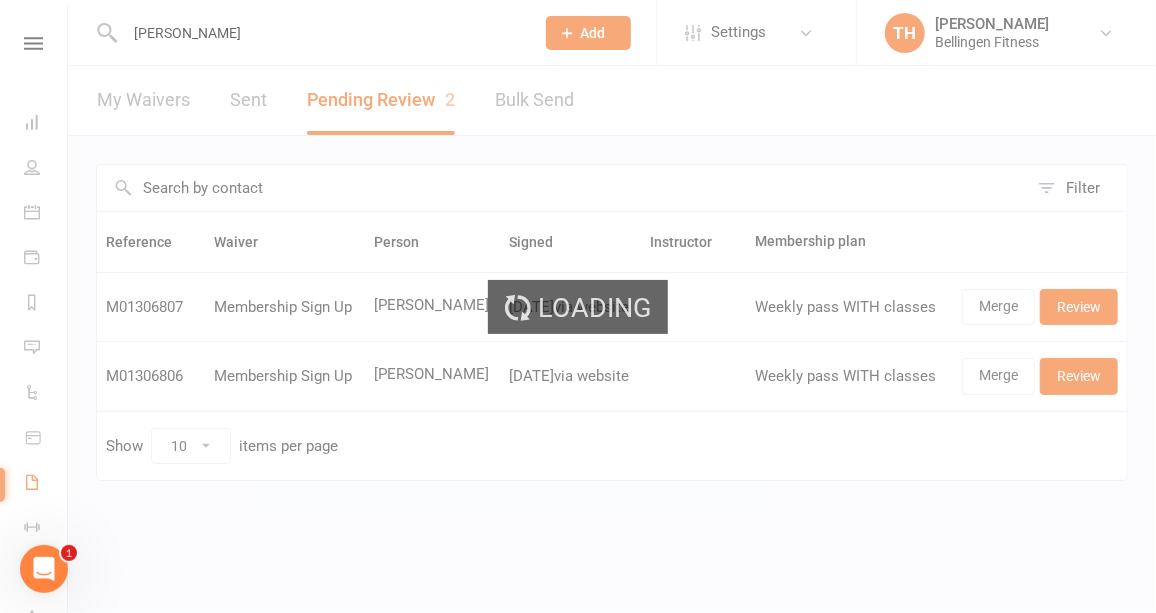 type 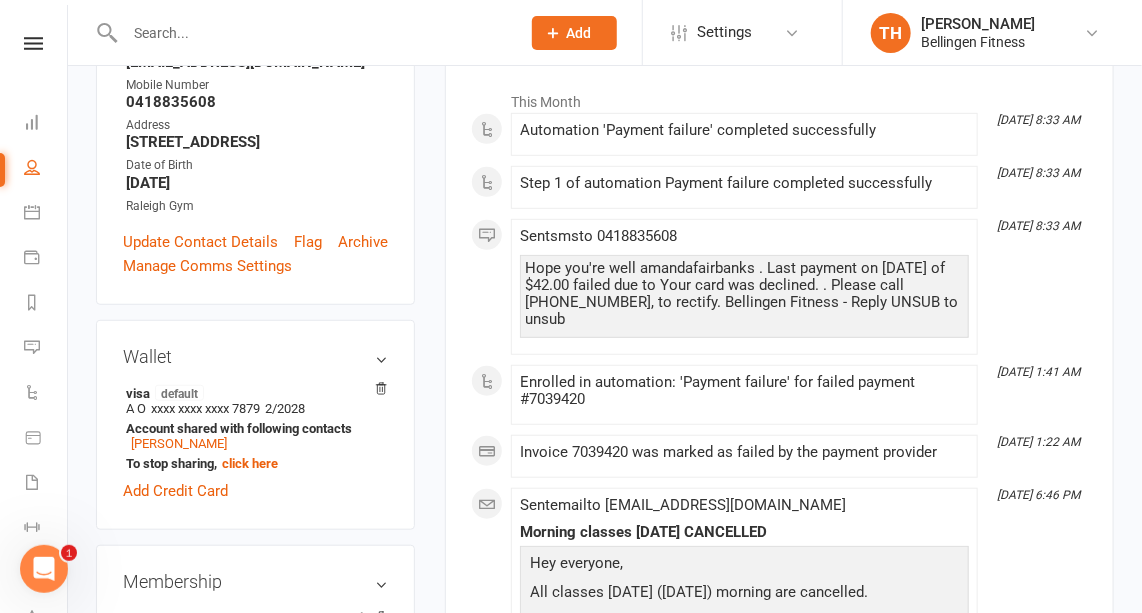 scroll, scrollTop: 0, scrollLeft: 0, axis: both 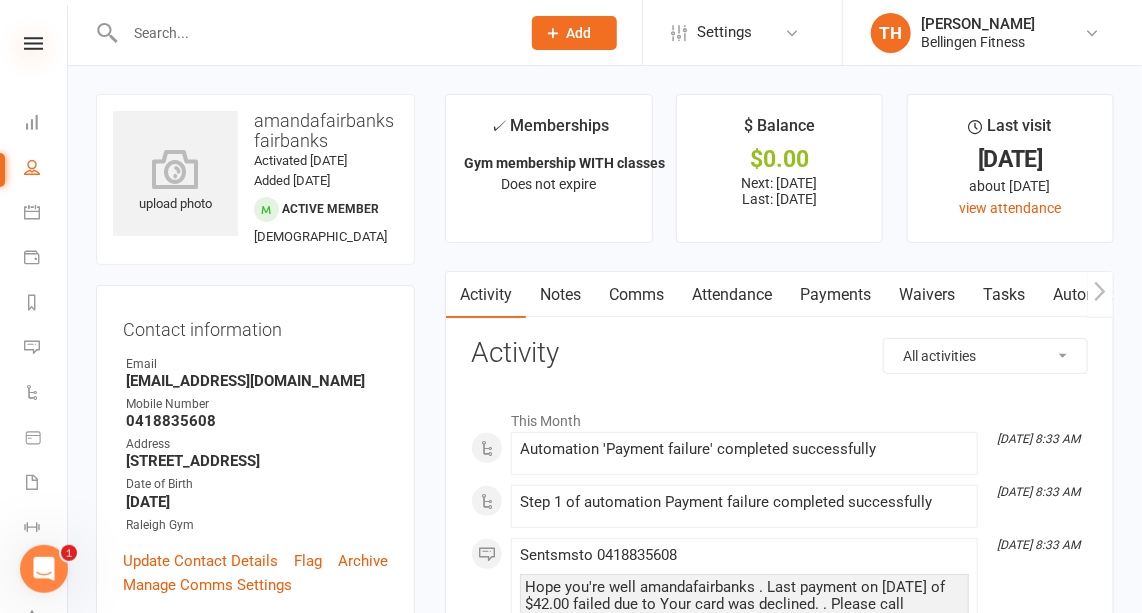click at bounding box center (33, 43) 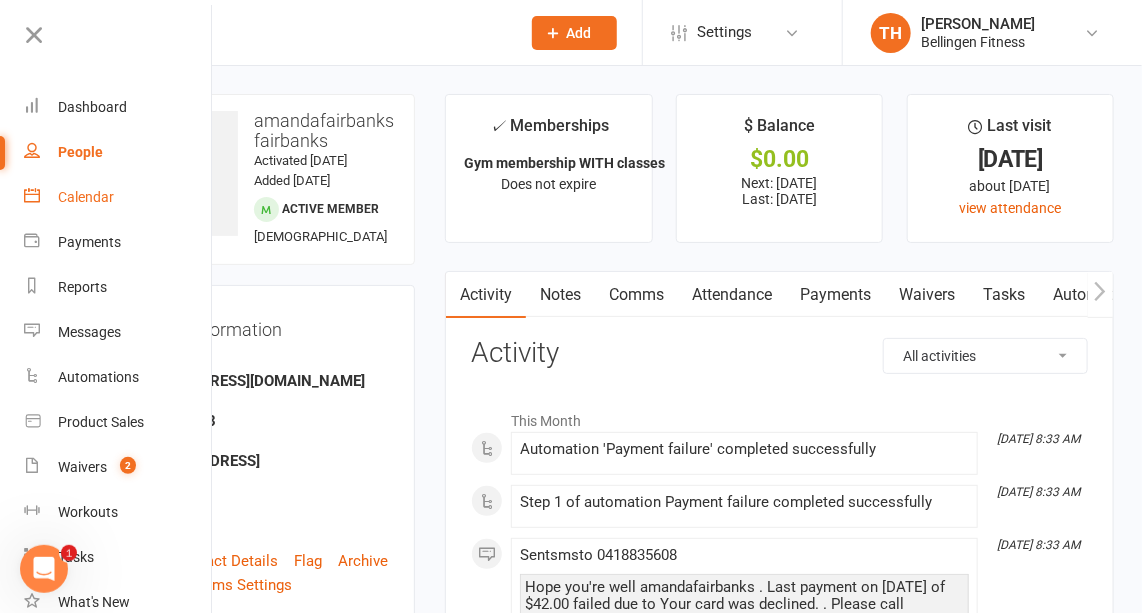click on "Calendar" at bounding box center [86, 197] 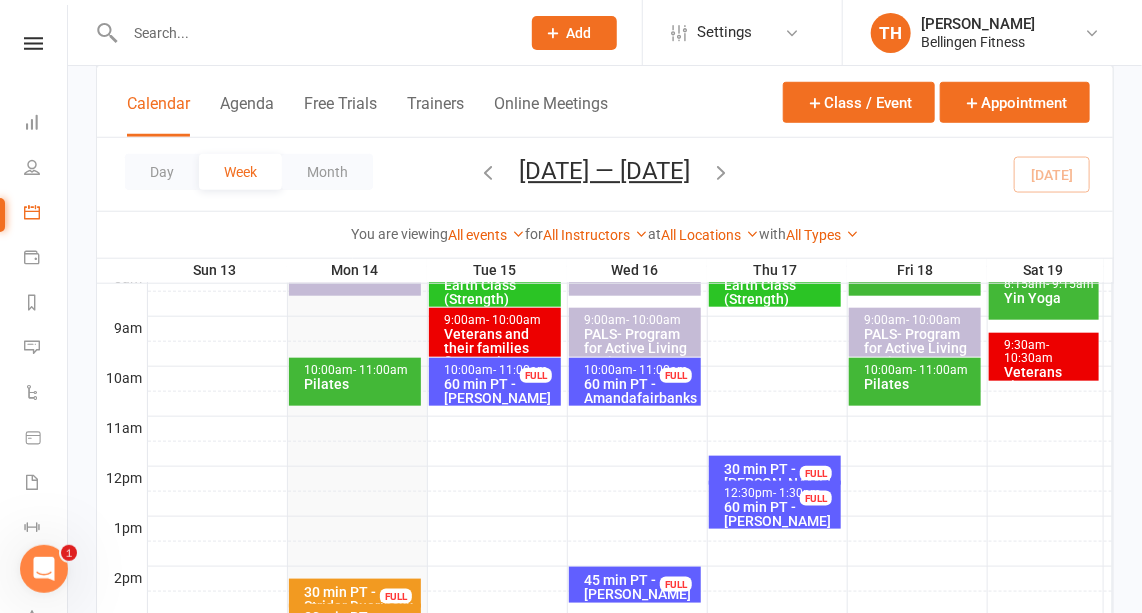 scroll, scrollTop: 539, scrollLeft: 0, axis: vertical 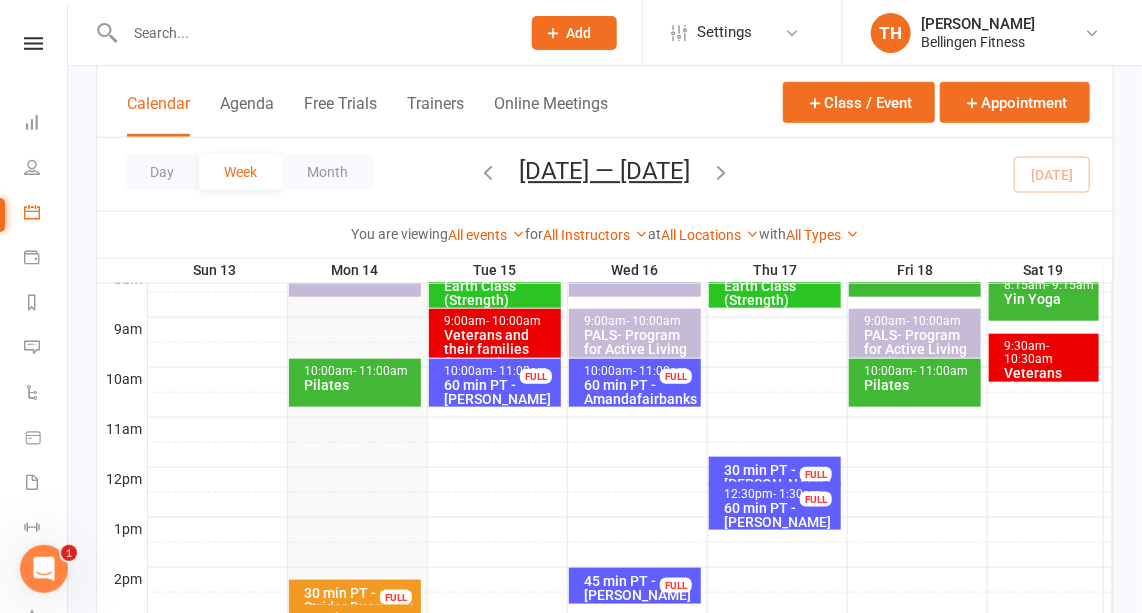 click on "Pilates" at bounding box center (360, 385) 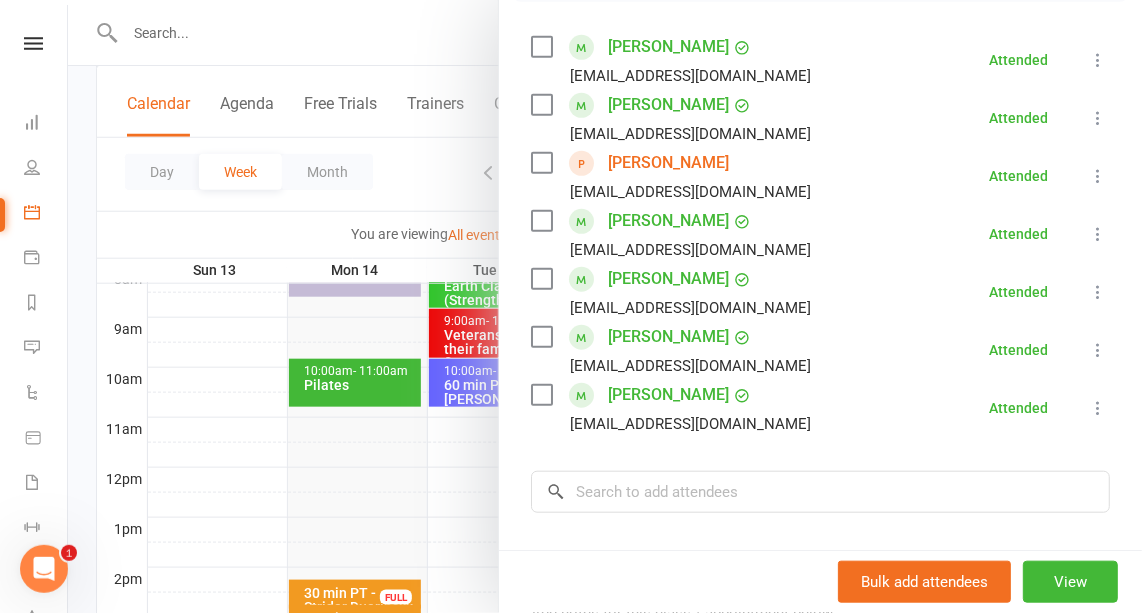scroll, scrollTop: 361, scrollLeft: 0, axis: vertical 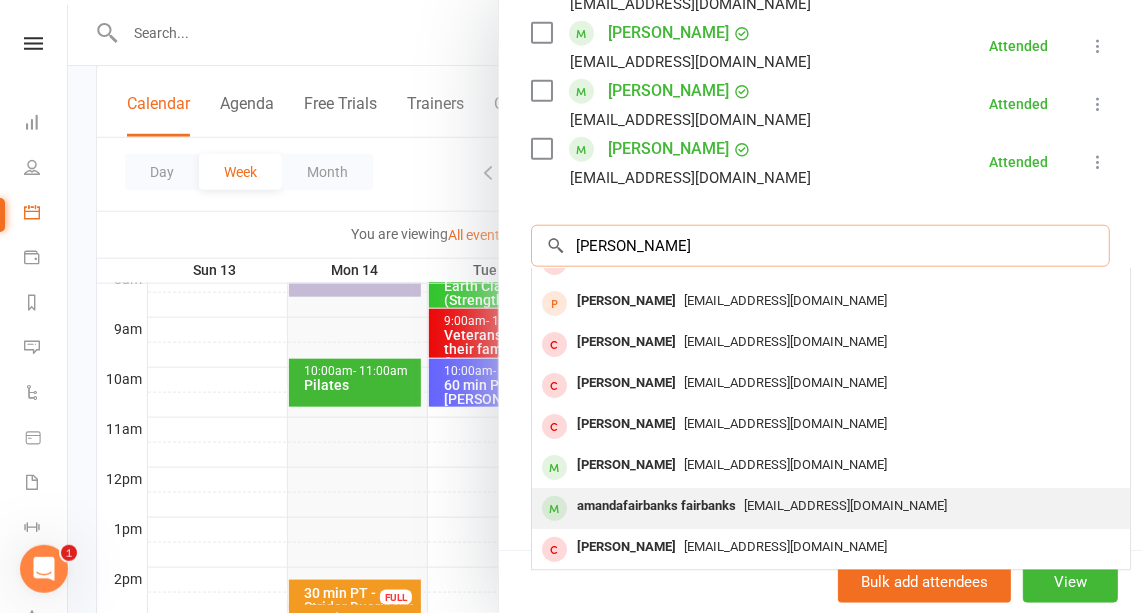 type on "[PERSON_NAME]" 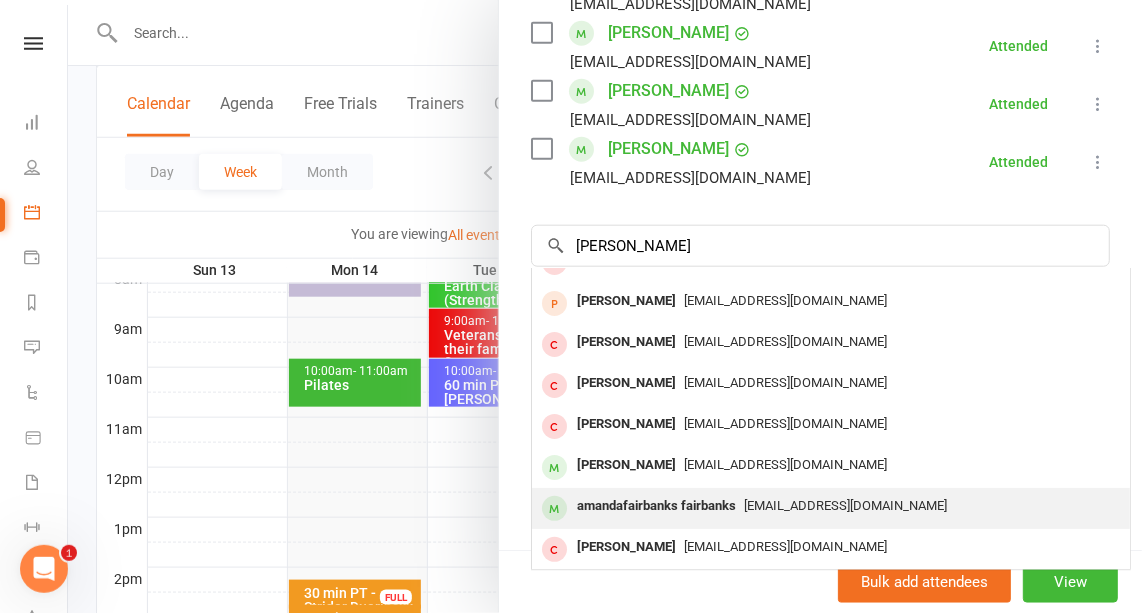 click on "[EMAIL_ADDRESS][DOMAIN_NAME]" at bounding box center (845, 505) 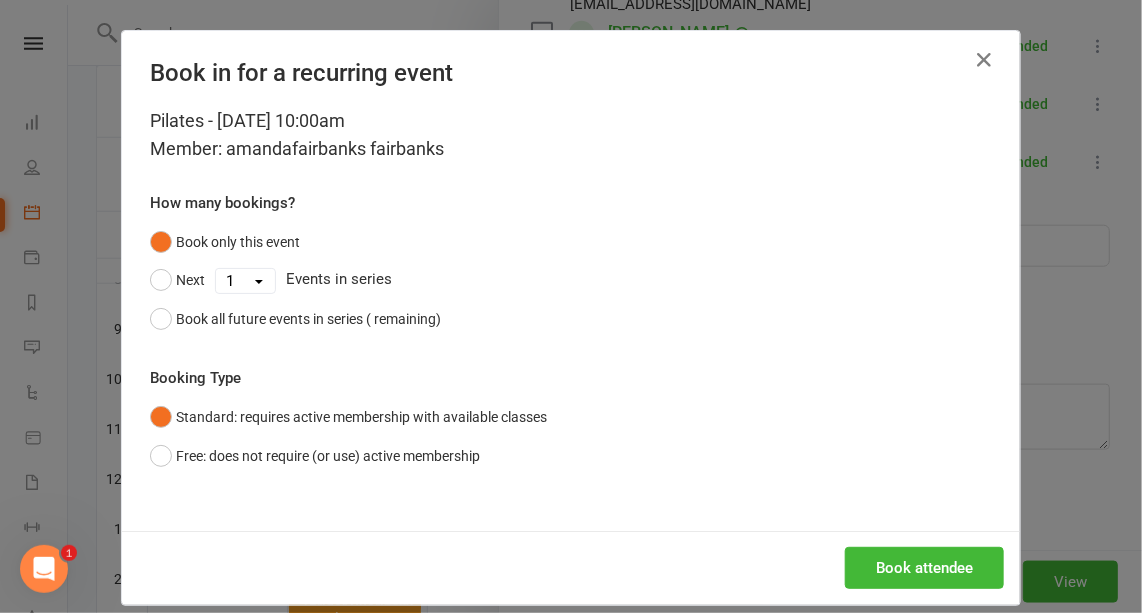 scroll, scrollTop: 583, scrollLeft: 0, axis: vertical 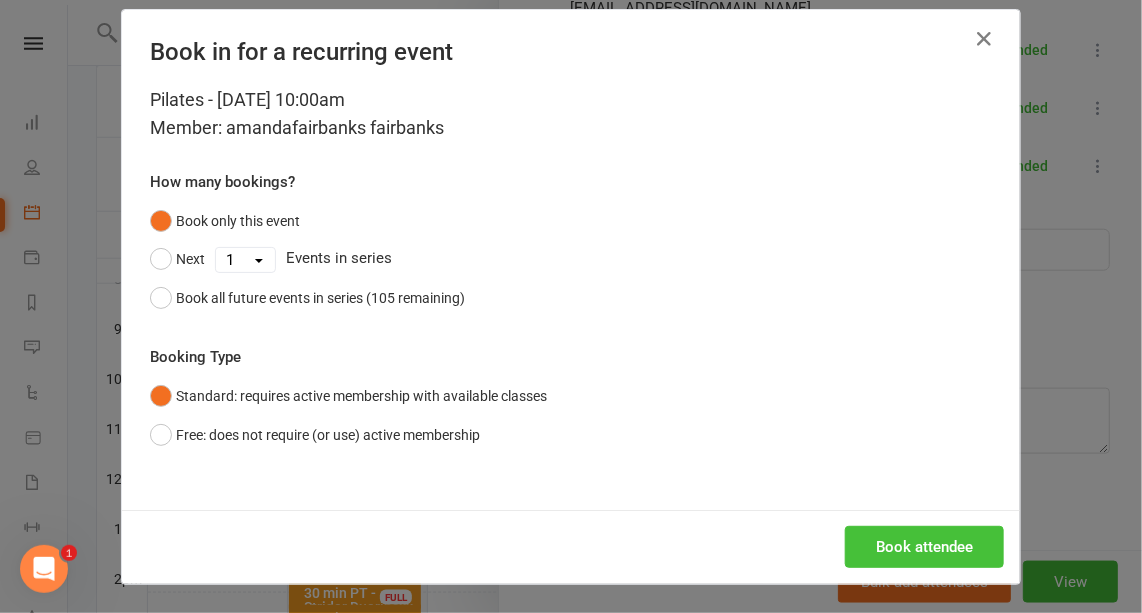 click on "Book attendee" at bounding box center [924, 547] 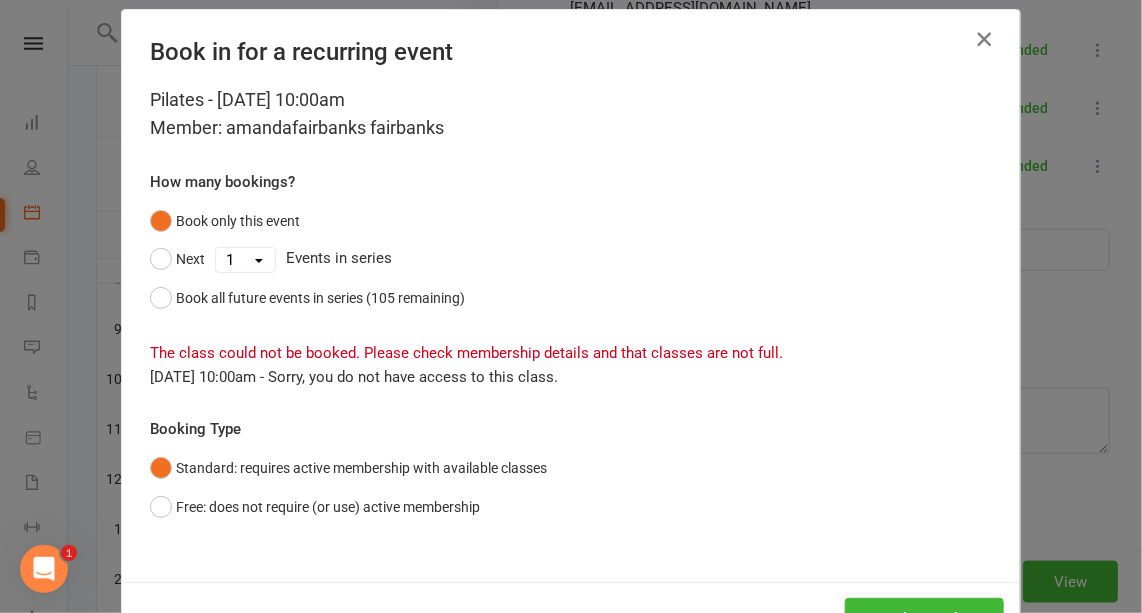 click at bounding box center (984, 39) 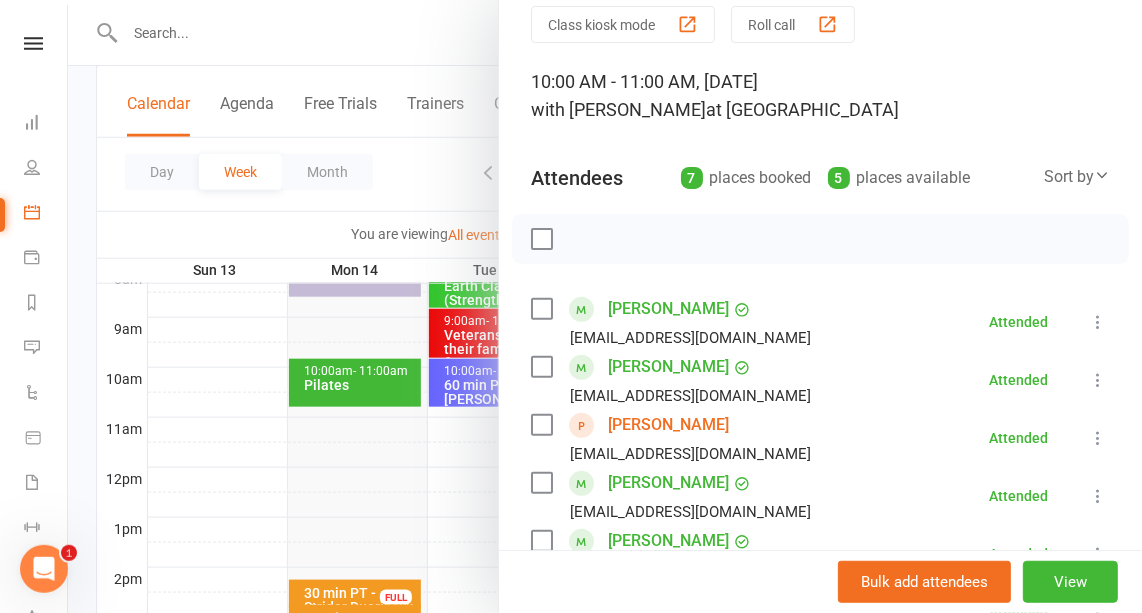 scroll, scrollTop: 0, scrollLeft: 0, axis: both 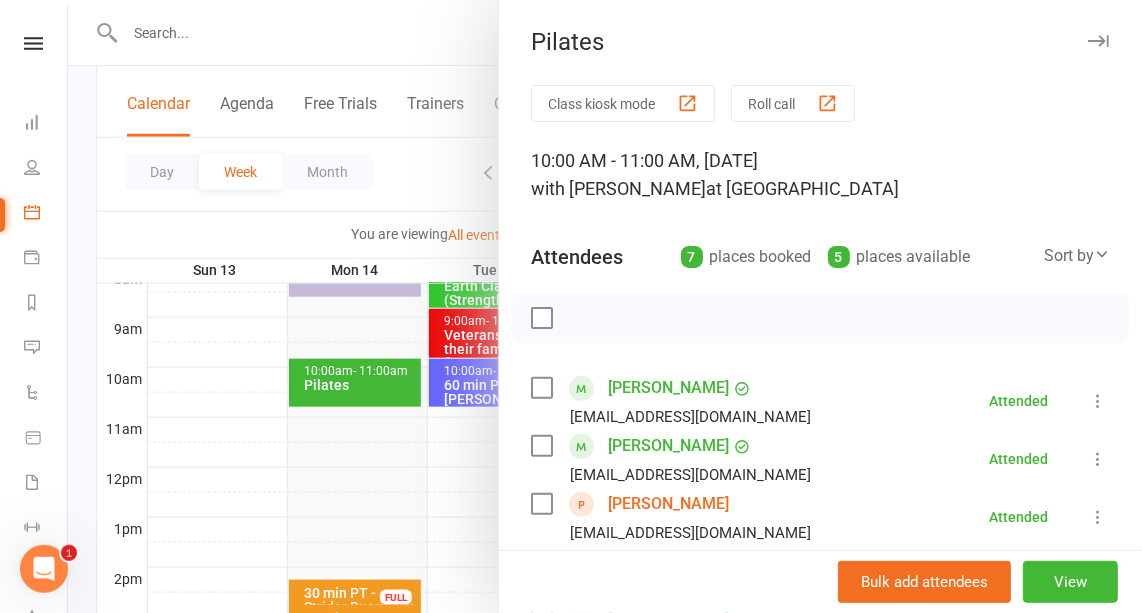 click at bounding box center (1098, 41) 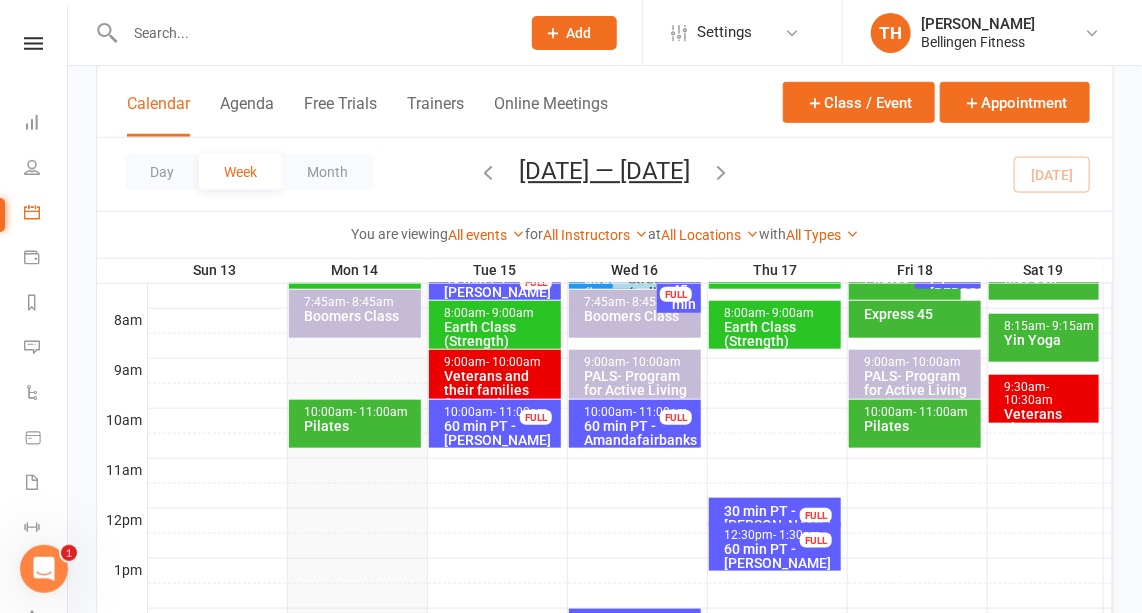 scroll, scrollTop: 498, scrollLeft: 0, axis: vertical 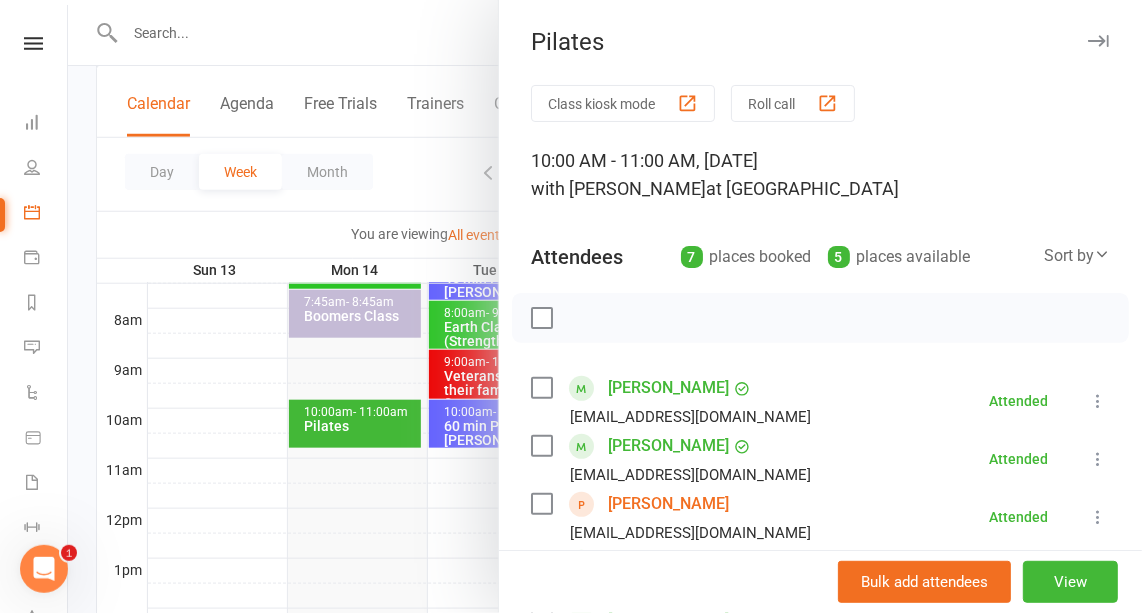 click at bounding box center (1098, 41) 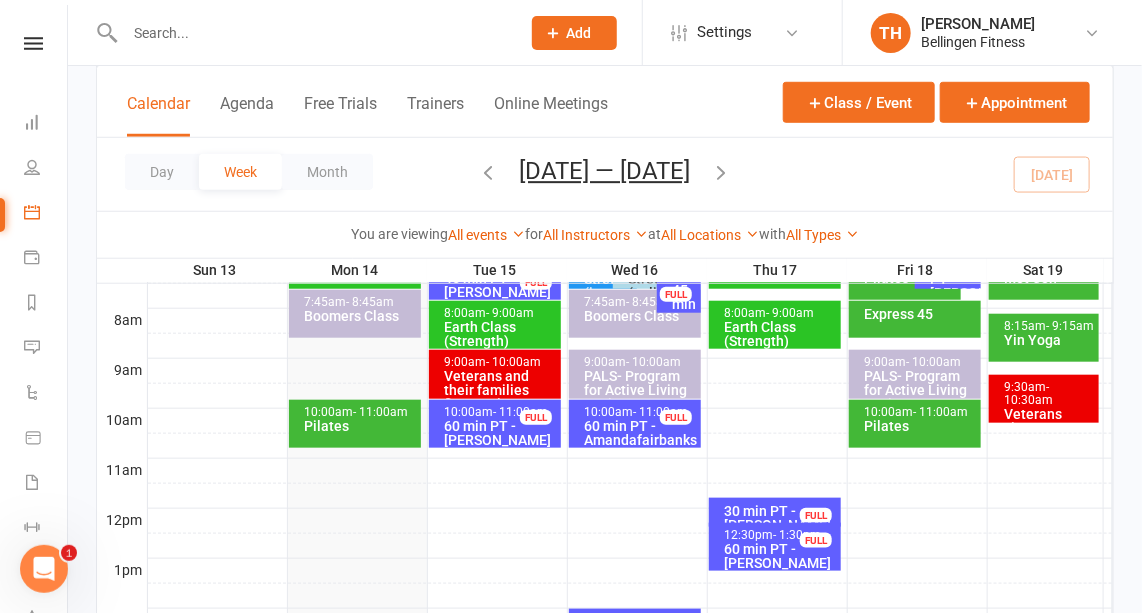 click at bounding box center (312, 33) 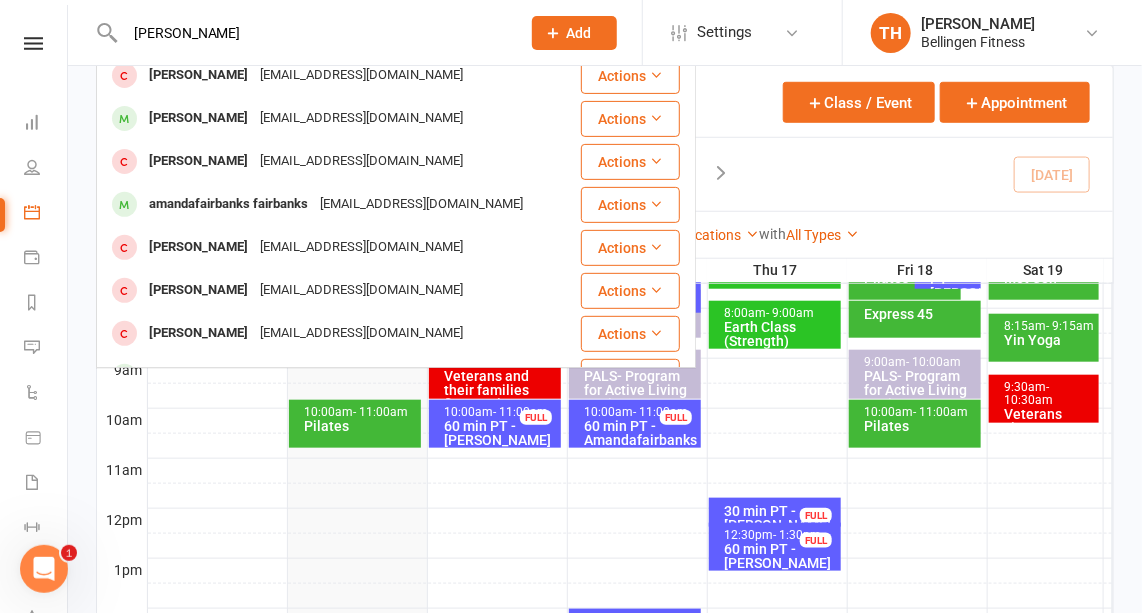 scroll, scrollTop: 230, scrollLeft: 0, axis: vertical 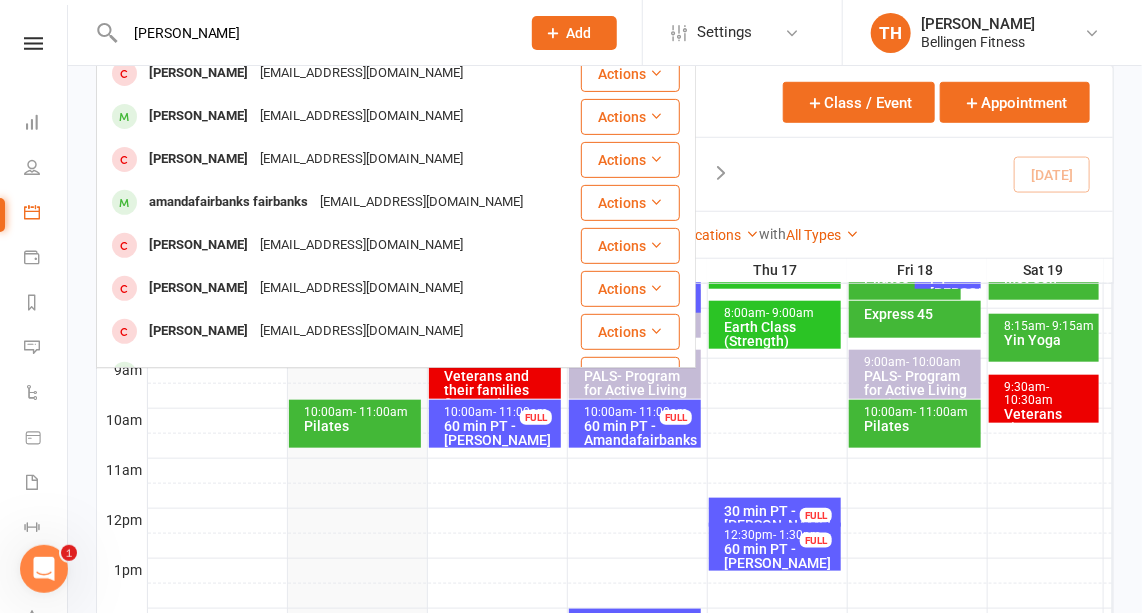 type on "[PERSON_NAME]" 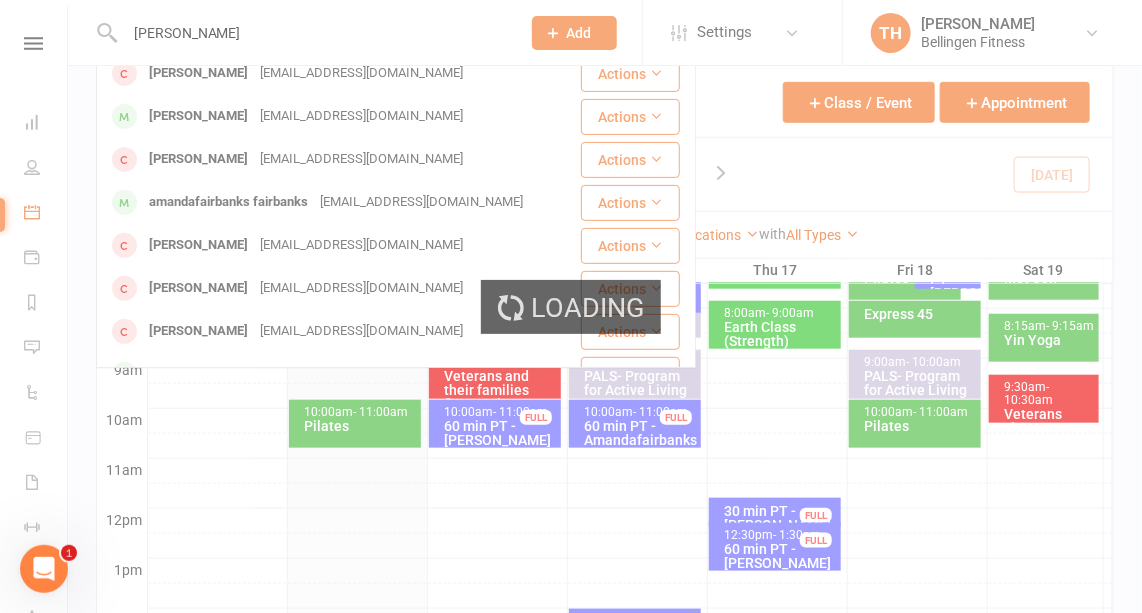 type 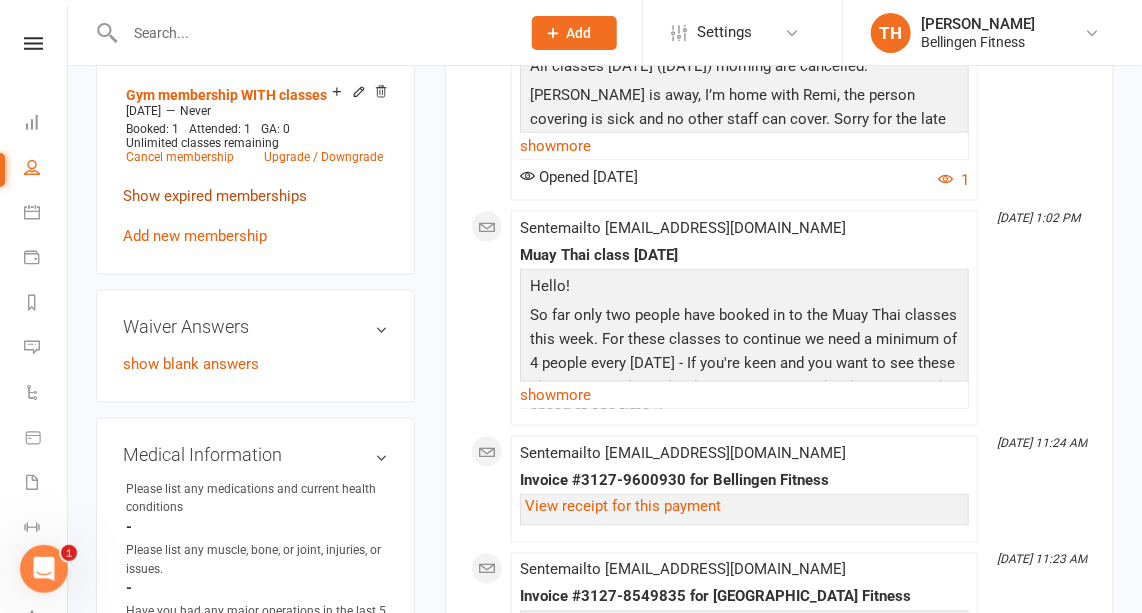 scroll, scrollTop: 846, scrollLeft: 0, axis: vertical 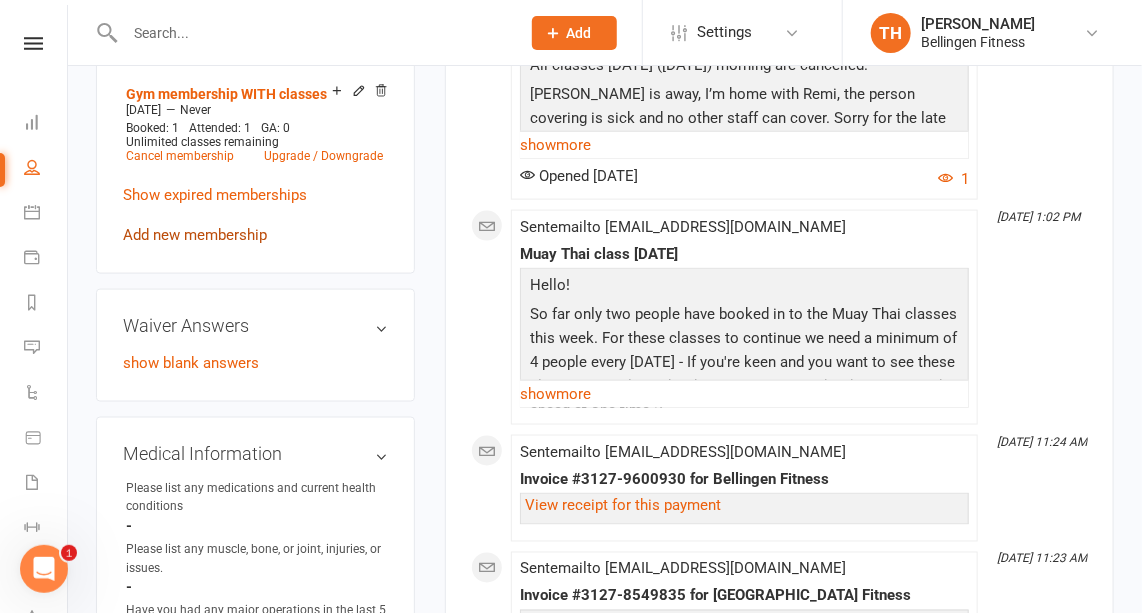click on "Add new membership" at bounding box center (195, 235) 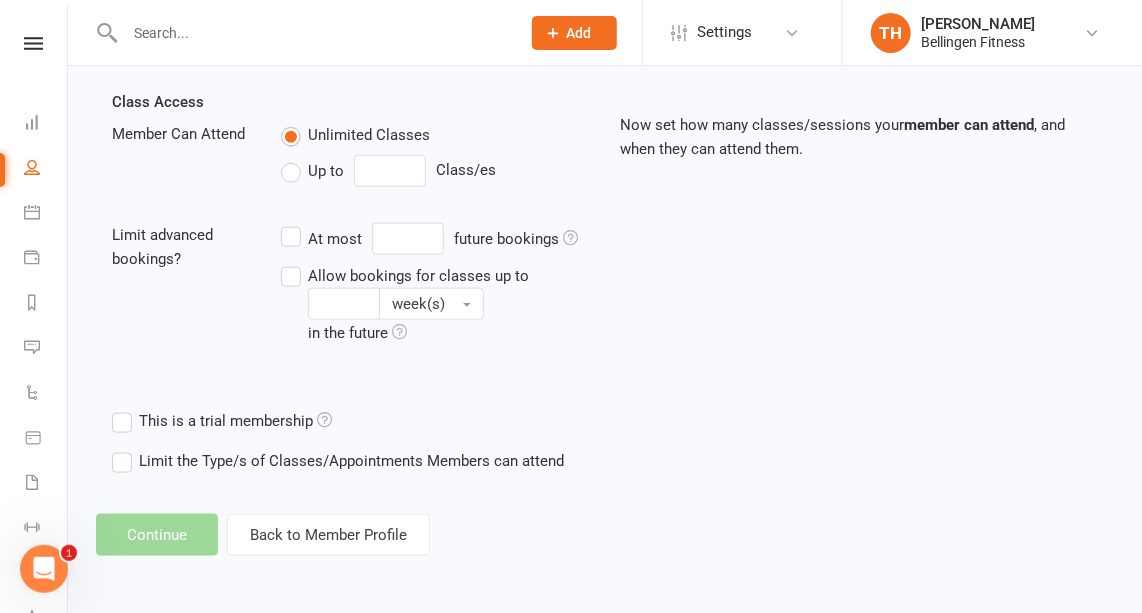 scroll, scrollTop: 0, scrollLeft: 0, axis: both 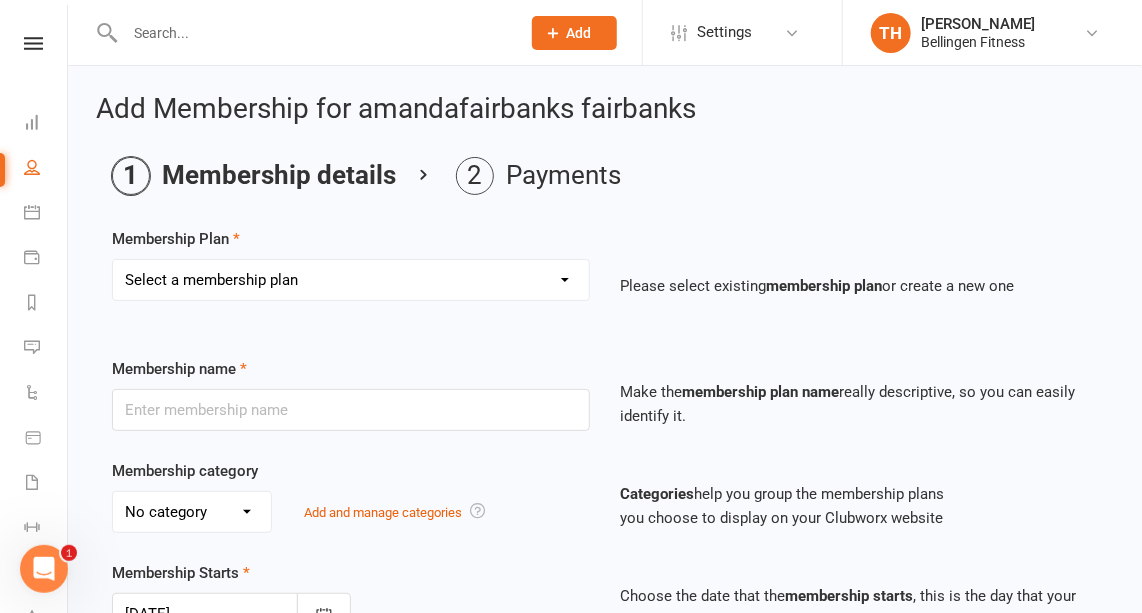 click on "Select a membership plan Create new Membership Plan Gym membership WITH classes Group Training 10 pass excluding Pilates and Yoga (4 month expiry) Drop in 60min Personal Training 45min Personal Training 30min Personal Training Weekly pass WITH classes Small Group Training 1 month WITH classes Kids Membership 1 month WITHOUT classes Gym membership WITHOUT classes Fortnight pass Weekly pass WITHOUT classes Fitness Passport with classes Fitness passport no classes Yoga and Pilates MEMBER PASS $5/class Pilates or Yoga class Ten pass Yoga/Pilates (4month expiry) - non members Hybrid training - app access Onboarding gym sessions Members mums and bubs class add on Veteran's classes Muay Thai drop in Muay Thai - 5 weeks Muay Thai x4 classes" at bounding box center [351, 280] 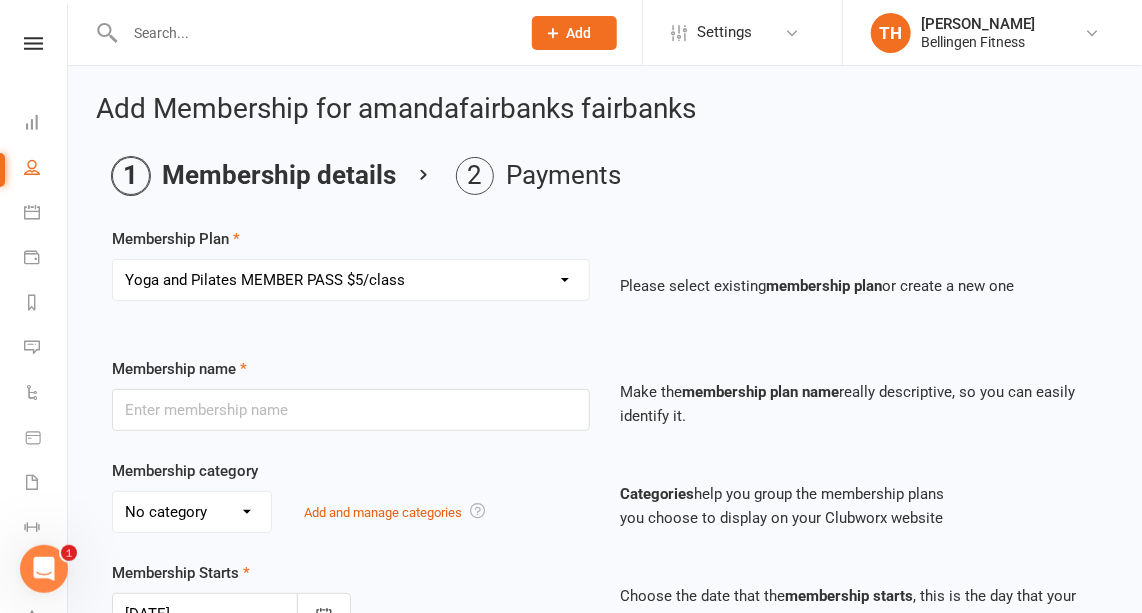 click on "Select a membership plan Create new Membership Plan Gym membership WITH classes Group Training 10 pass excluding Pilates and Yoga (4 month expiry) Drop in 60min Personal Training 45min Personal Training 30min Personal Training Weekly pass WITH classes Small Group Training 1 month WITH classes Kids Membership 1 month WITHOUT classes Gym membership WITHOUT classes Fortnight pass Weekly pass WITHOUT classes Fitness Passport with classes Fitness passport no classes Yoga and Pilates MEMBER PASS $5/class Pilates or Yoga class Ten pass Yoga/Pilates (4month expiry) - non members Hybrid training - app access Onboarding gym sessions Members mums and bubs class add on Veteran's classes Muay Thai drop in Muay Thai - 5 weeks Muay Thai x4 classes" at bounding box center (351, 280) 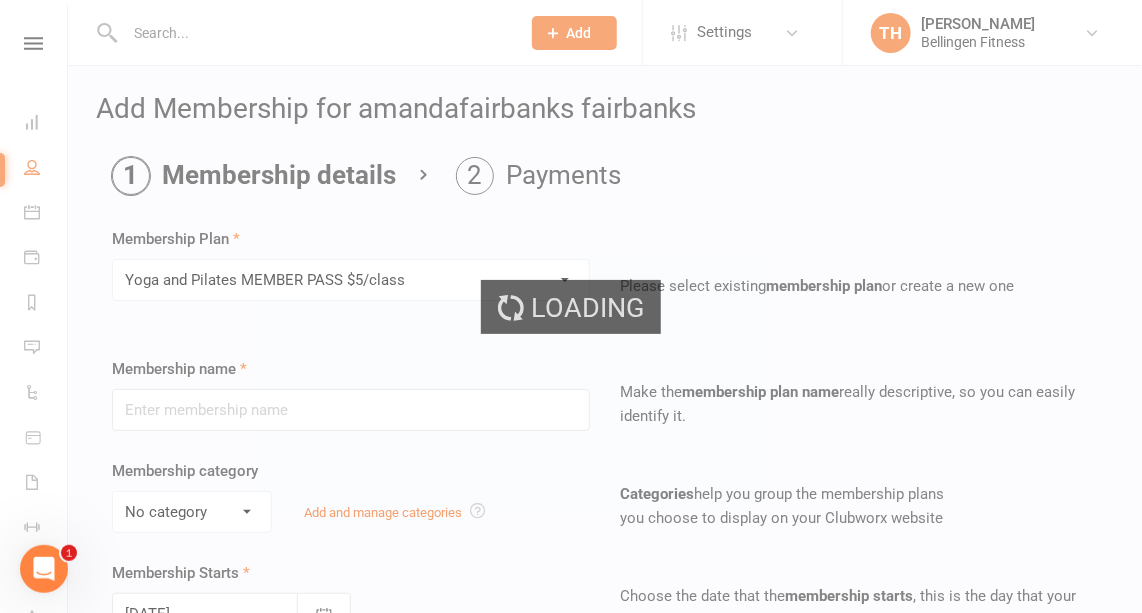 type on "Yoga and Pilates MEMBER PASS $5/class" 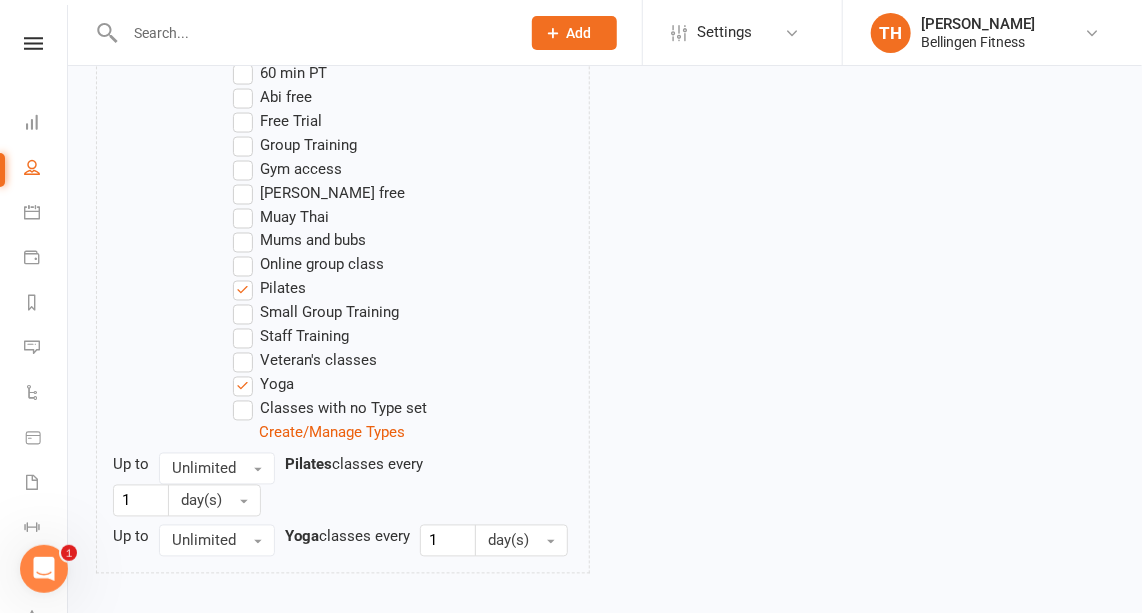 scroll, scrollTop: 1173, scrollLeft: 0, axis: vertical 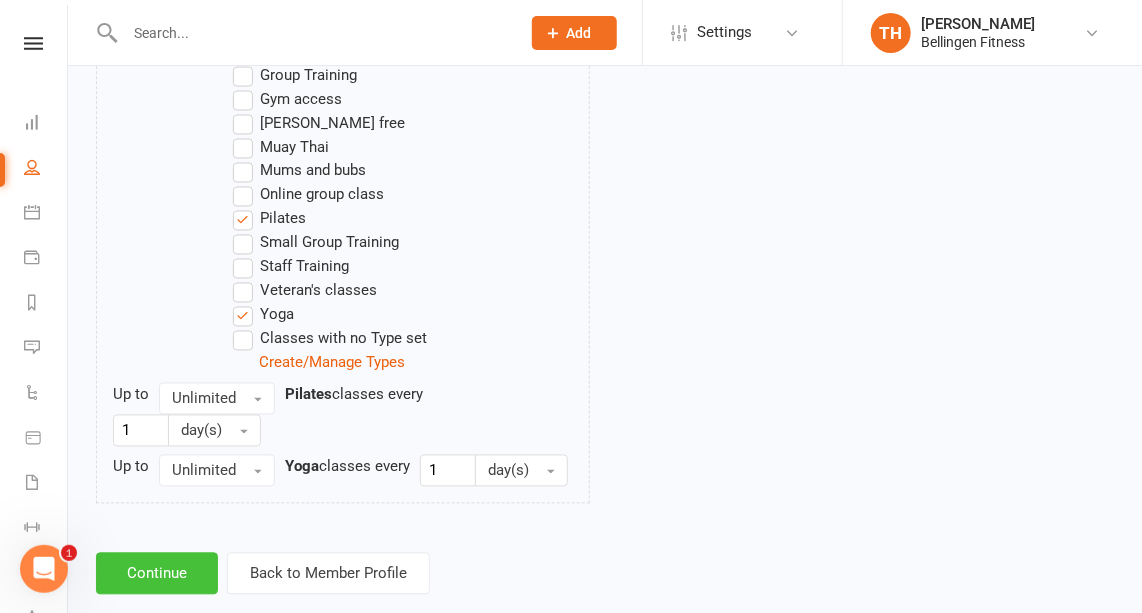 click on "Continue" at bounding box center (157, 574) 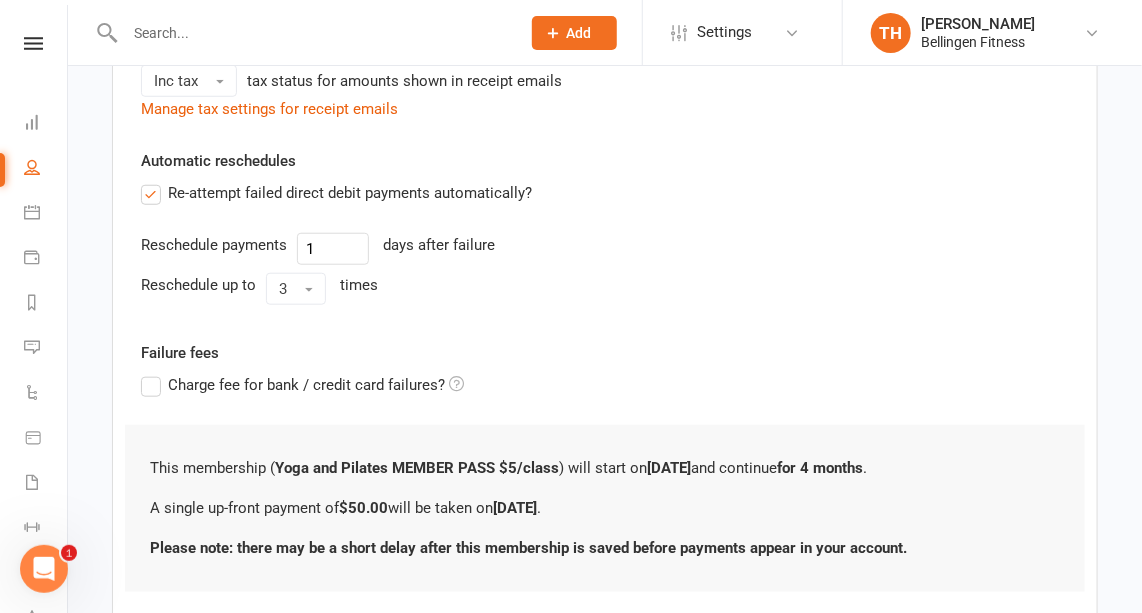 scroll, scrollTop: 630, scrollLeft: 0, axis: vertical 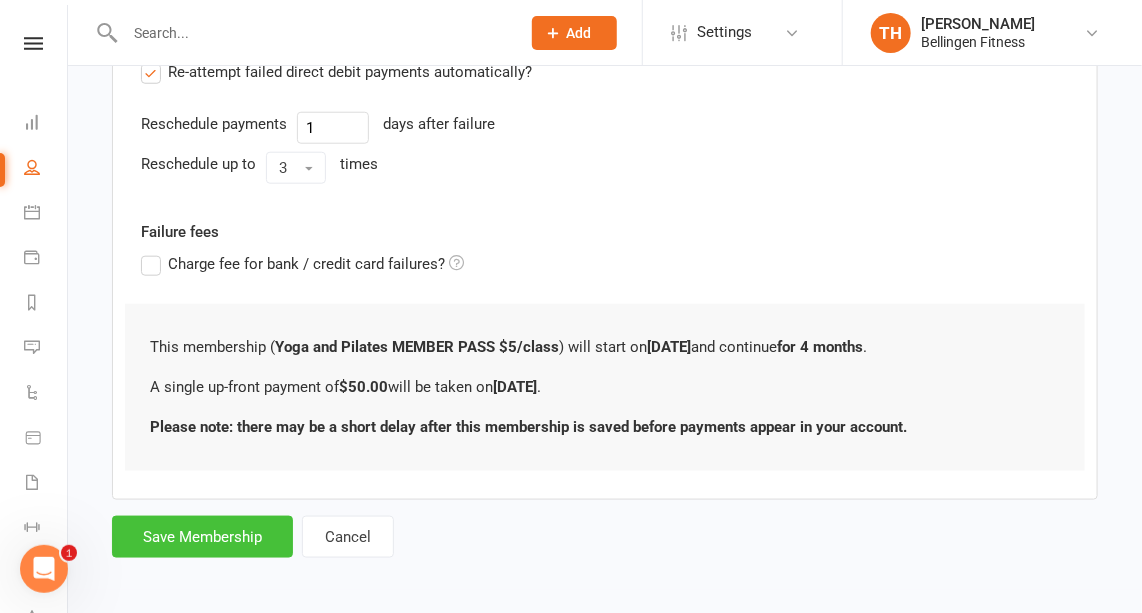 click on "Save Membership" at bounding box center [202, 537] 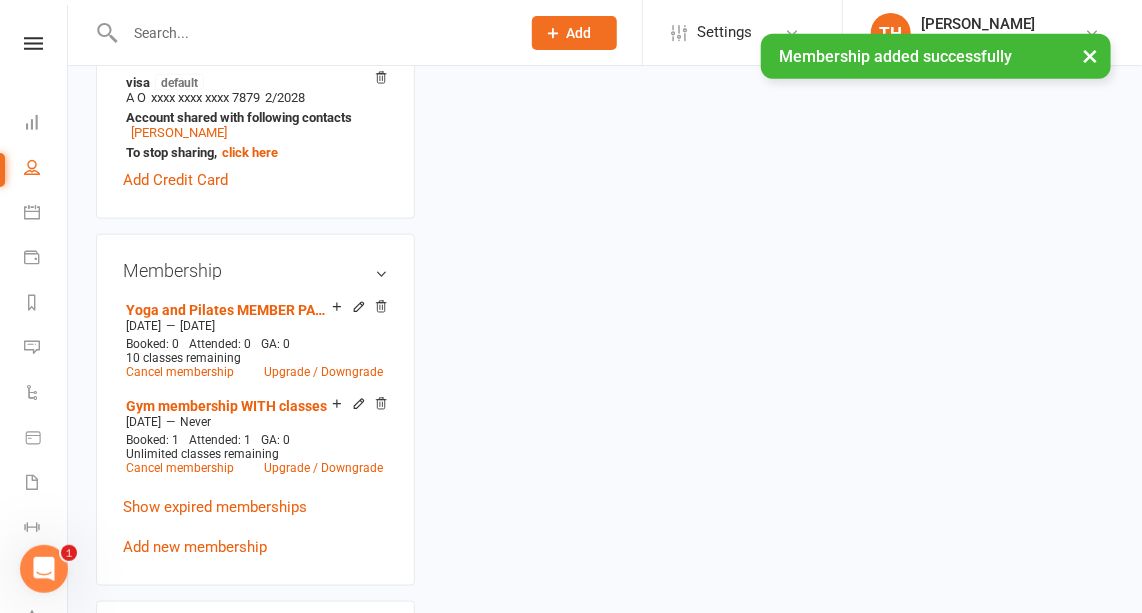 scroll, scrollTop: 0, scrollLeft: 0, axis: both 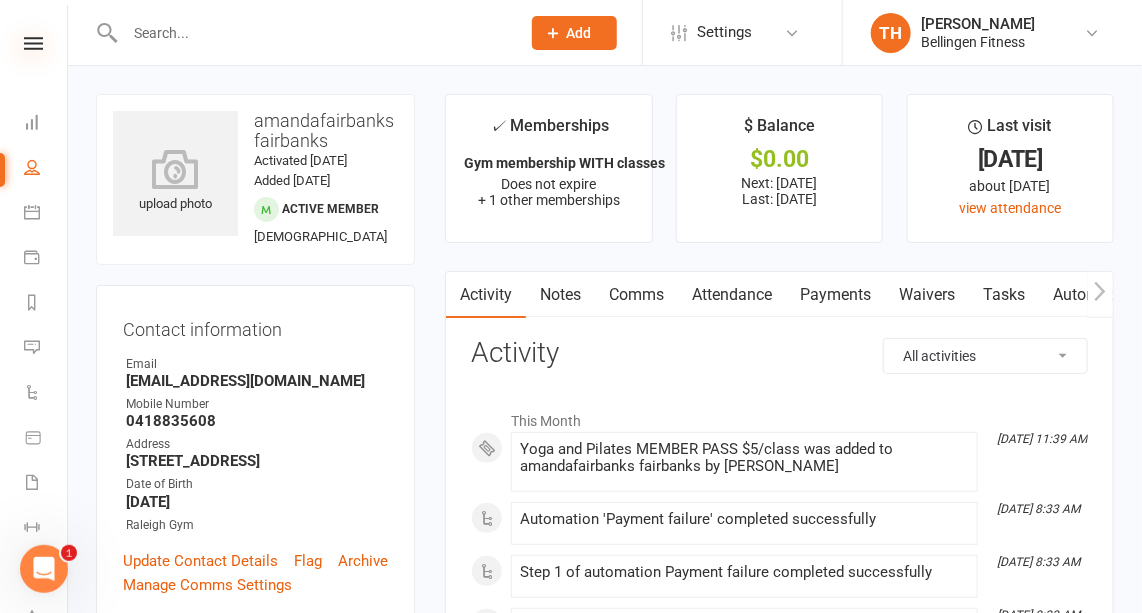 click at bounding box center (33, 43) 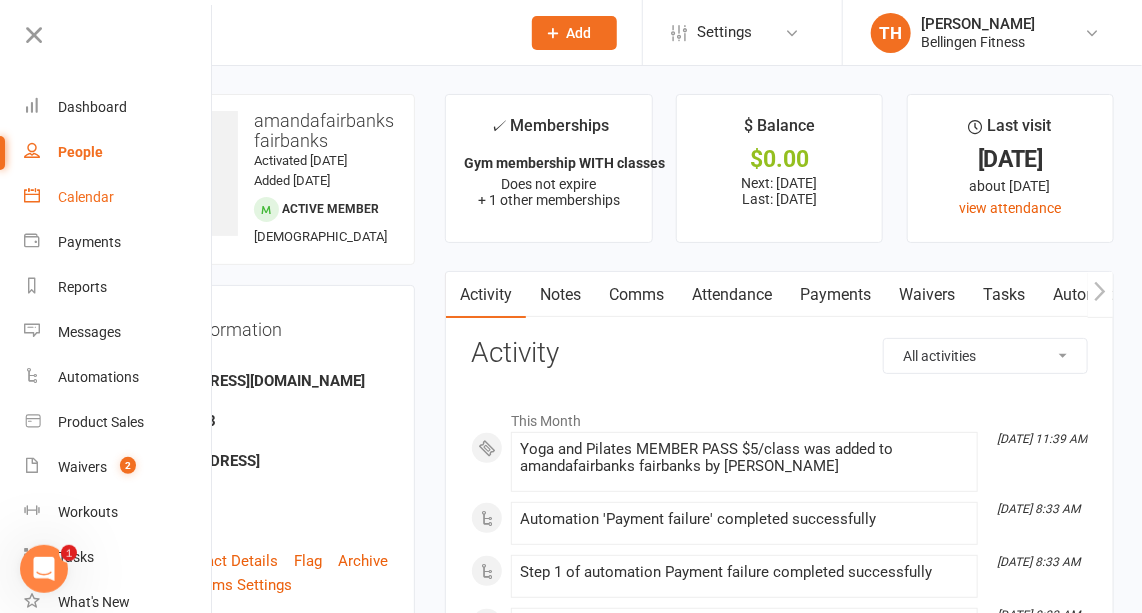 click on "Calendar" at bounding box center (86, 197) 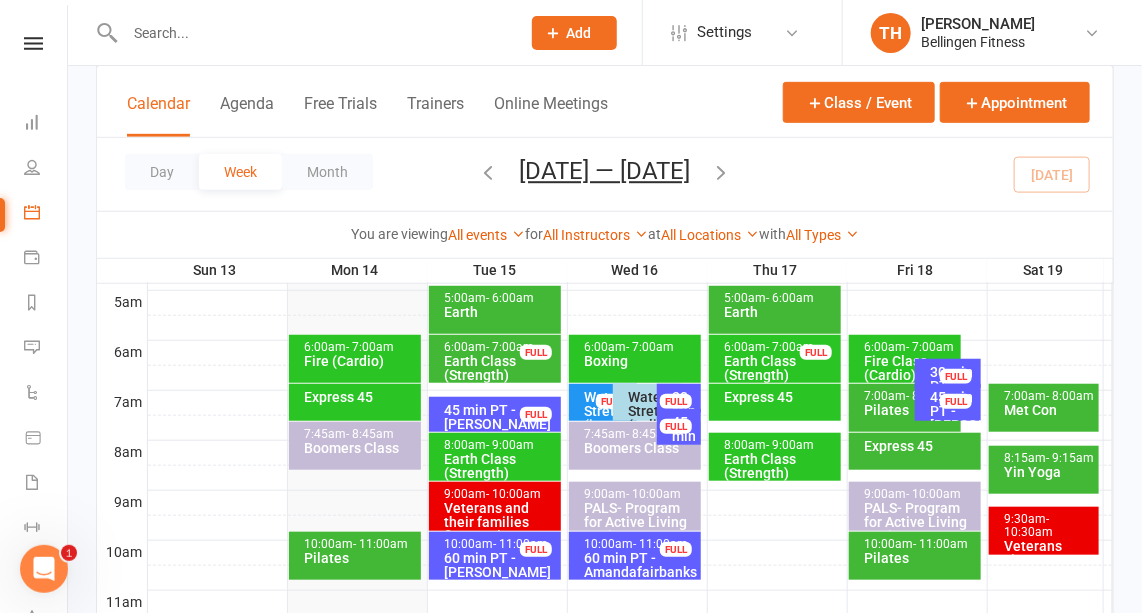 scroll, scrollTop: 369, scrollLeft: 0, axis: vertical 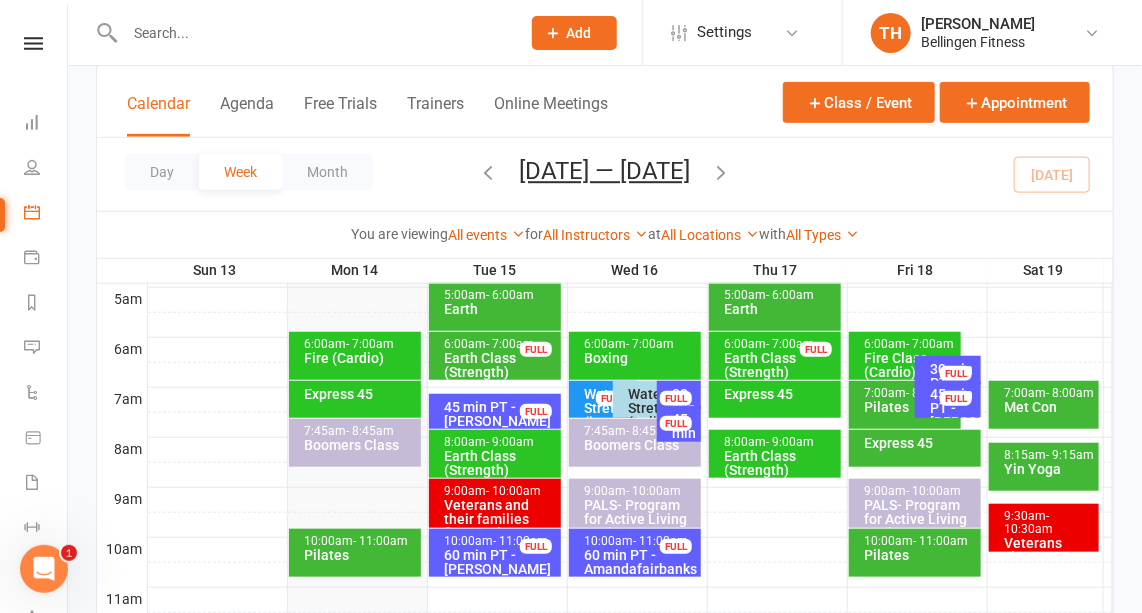 click on "Pilates" at bounding box center [360, 555] 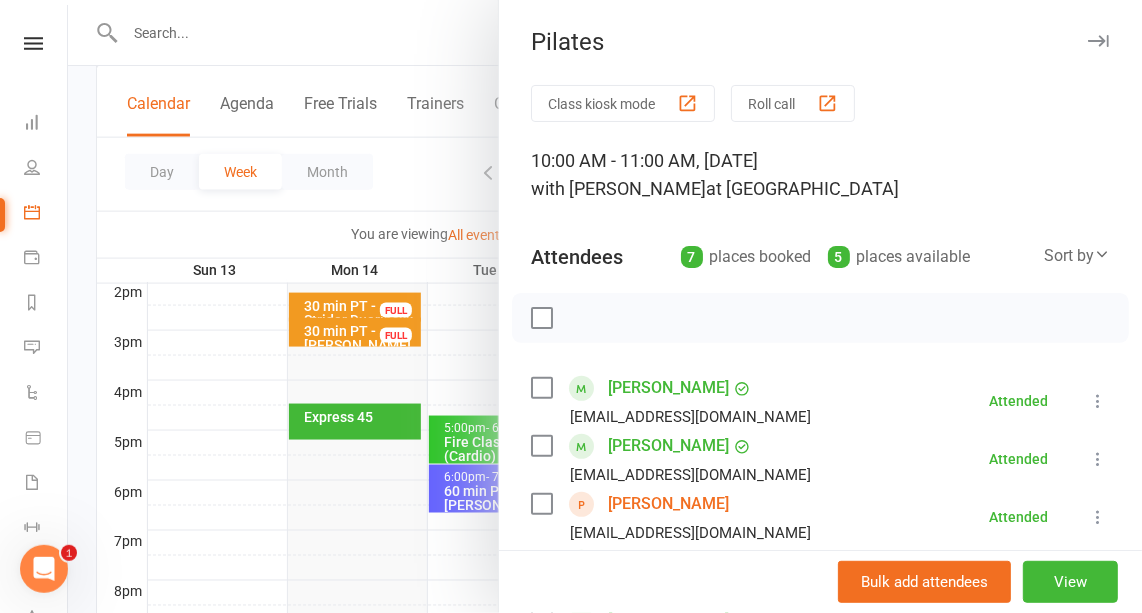 scroll, scrollTop: 836, scrollLeft: 0, axis: vertical 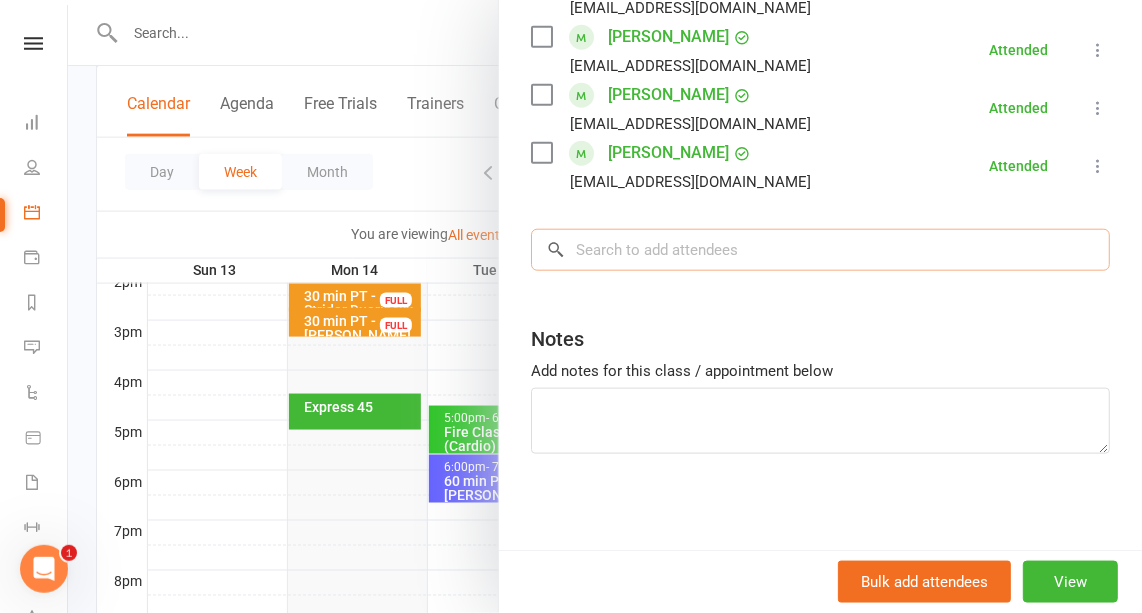 click at bounding box center [820, 250] 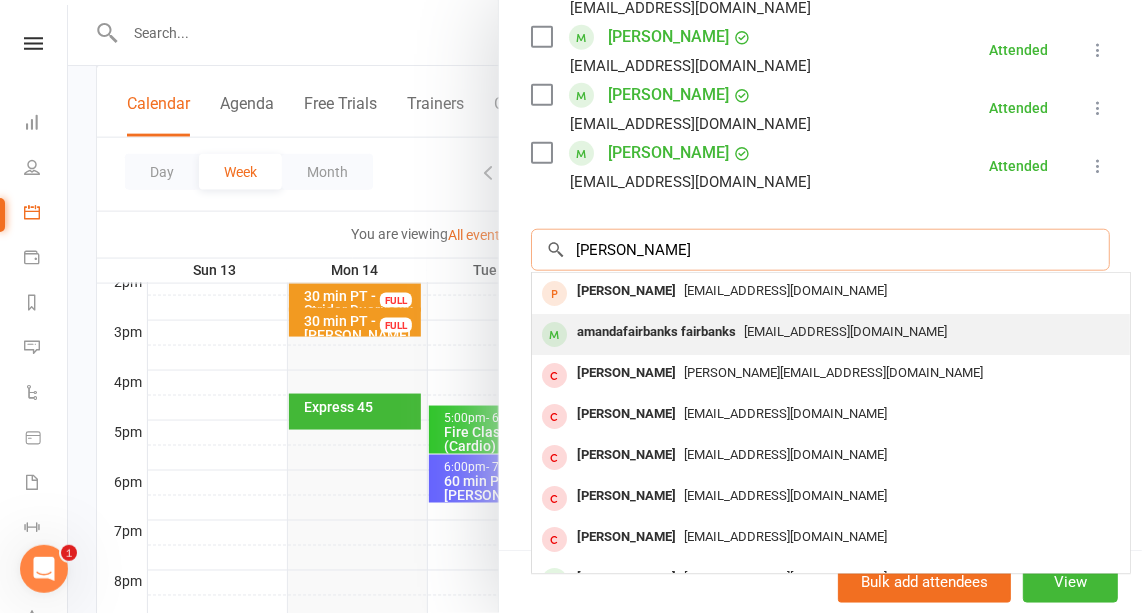 type on "[PERSON_NAME]" 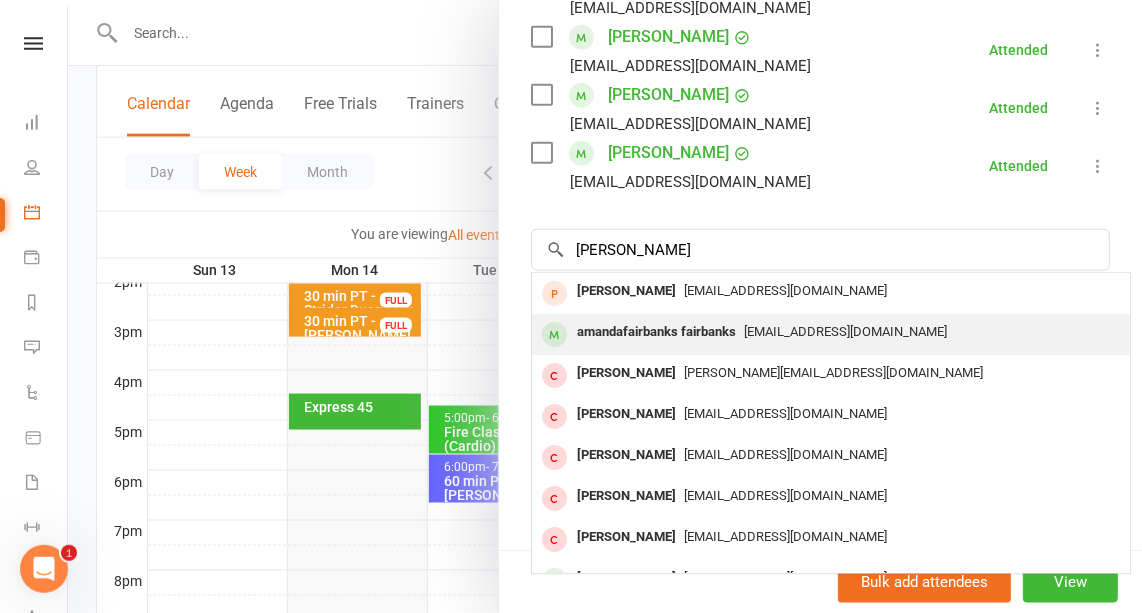 click on "amandafairbanks fairbanks" at bounding box center (656, 332) 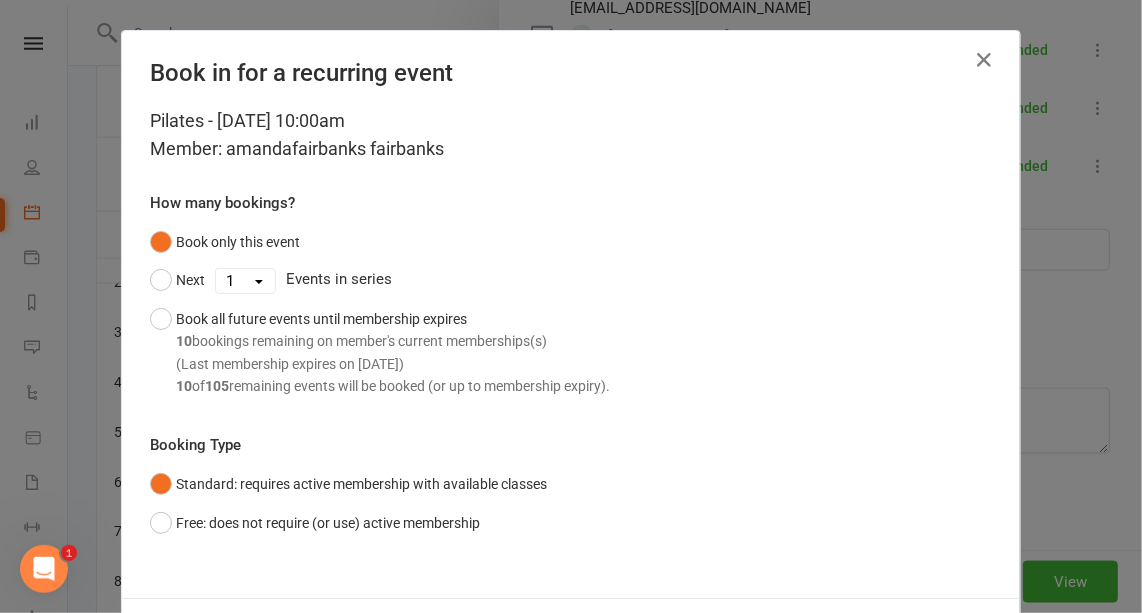 scroll, scrollTop: 88, scrollLeft: 0, axis: vertical 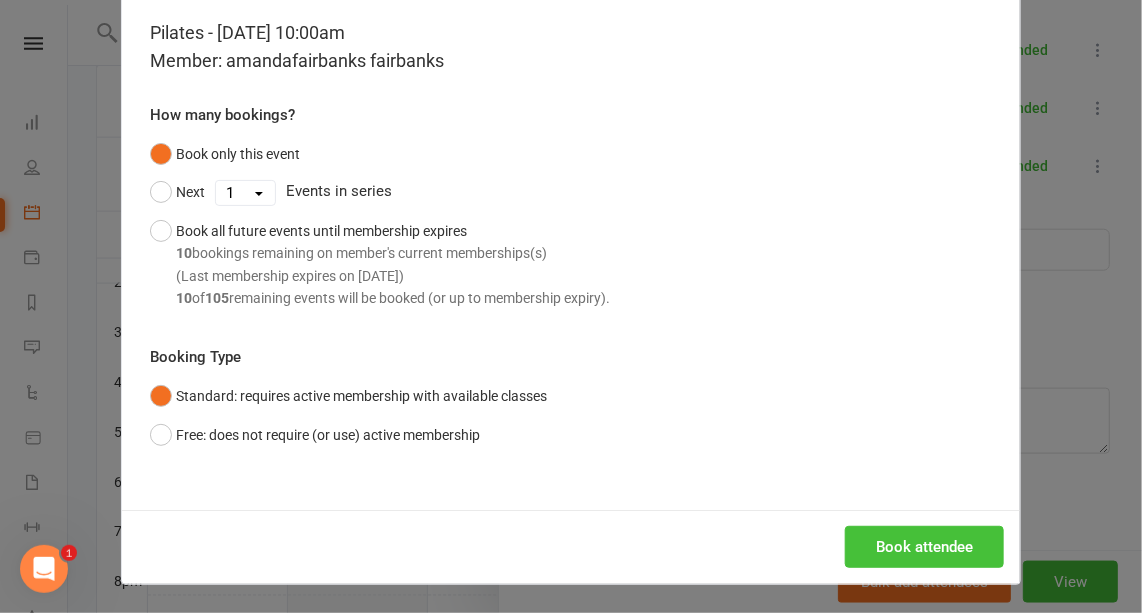click on "Book attendee" at bounding box center [924, 547] 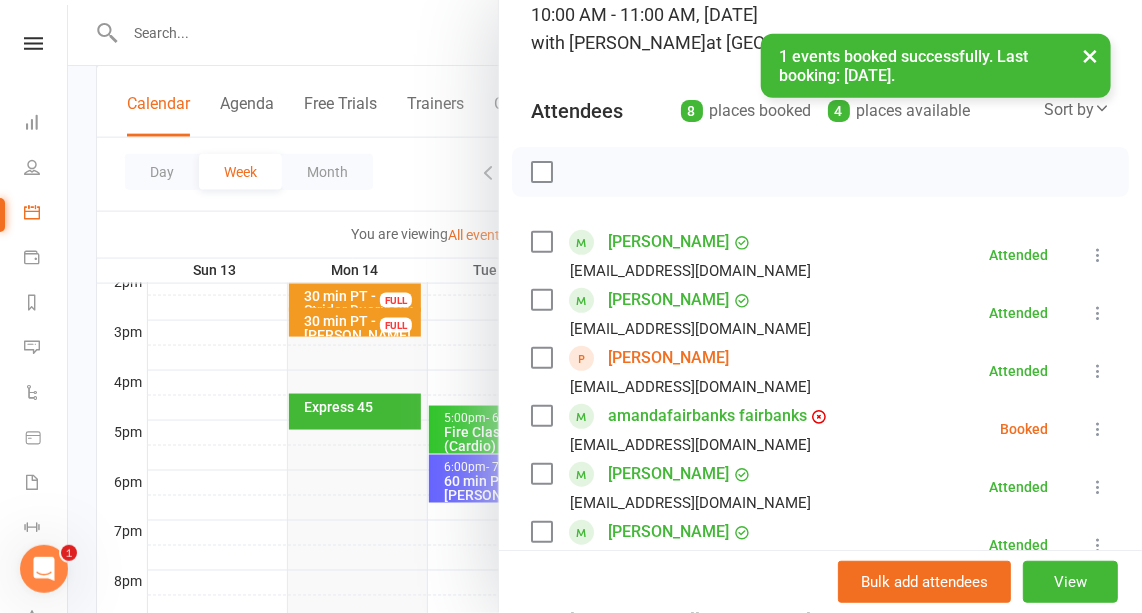 scroll, scrollTop: 144, scrollLeft: 0, axis: vertical 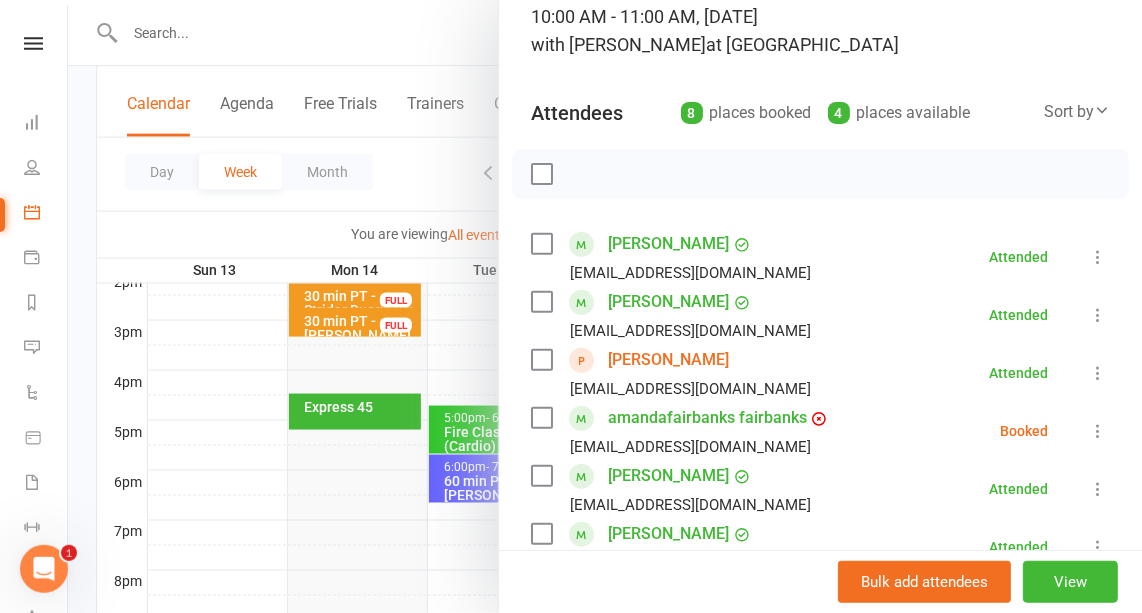 click at bounding box center (1098, 431) 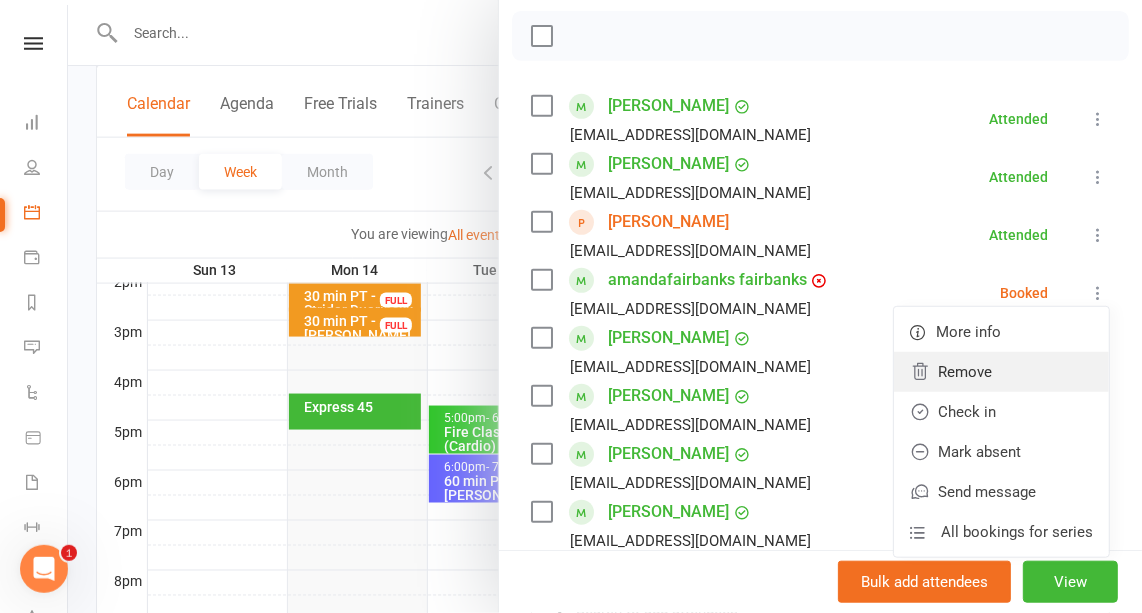 scroll, scrollTop: 283, scrollLeft: 0, axis: vertical 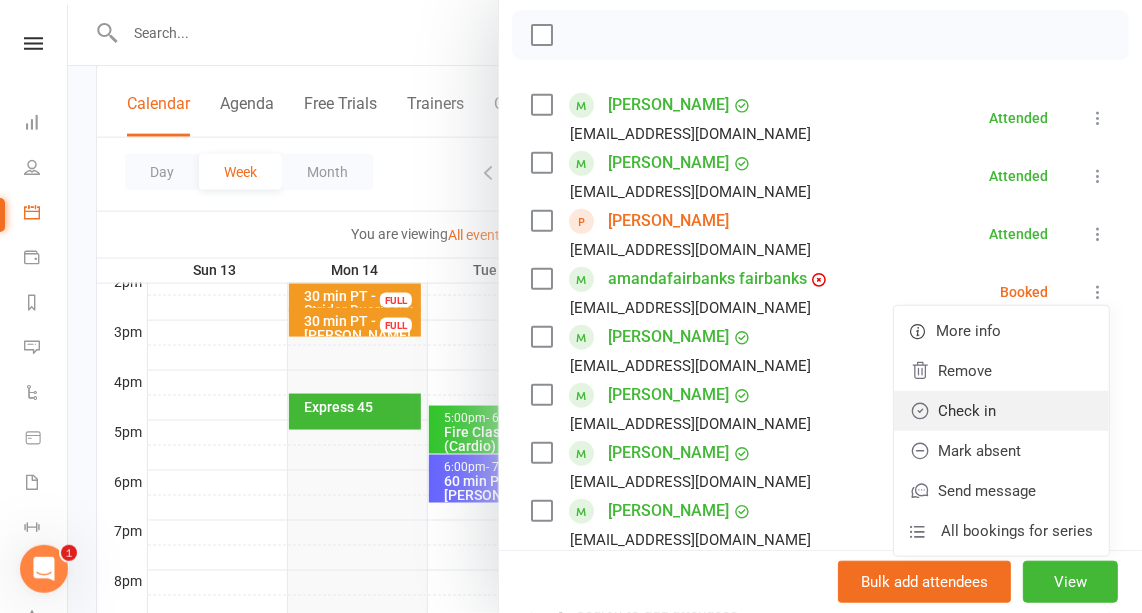 click on "Check in" at bounding box center (1001, 411) 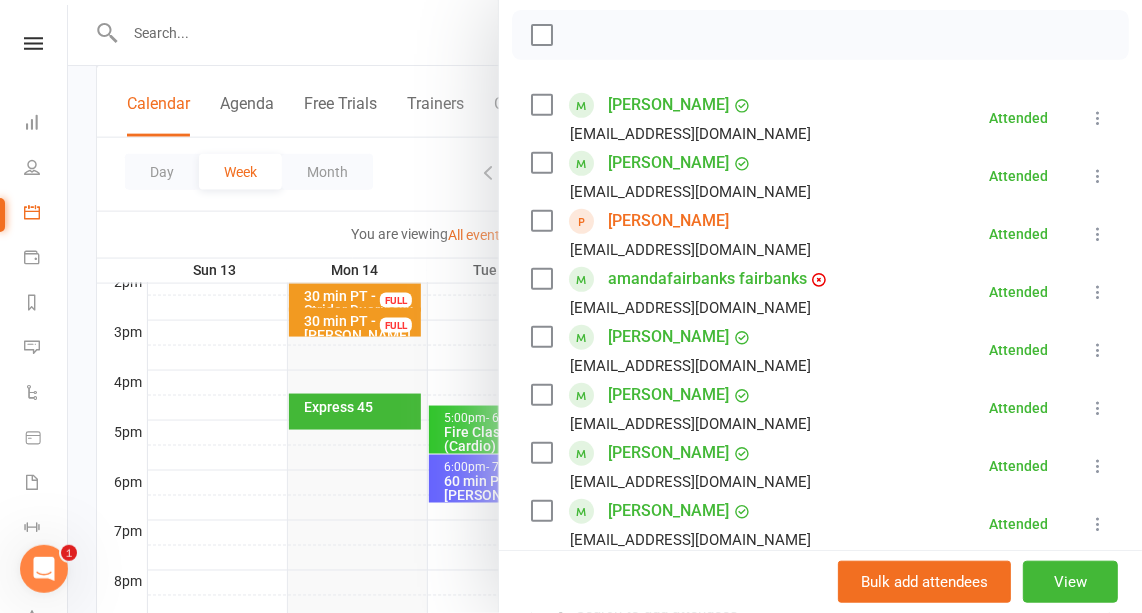 click on "[PERSON_NAME]" at bounding box center (668, 221) 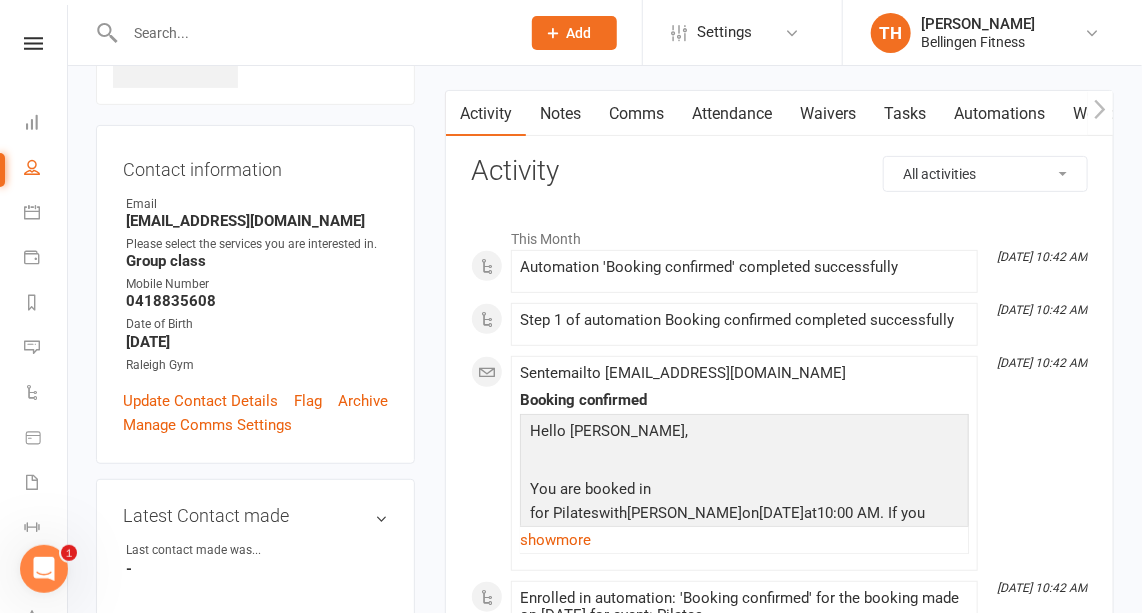 scroll, scrollTop: 149, scrollLeft: 0, axis: vertical 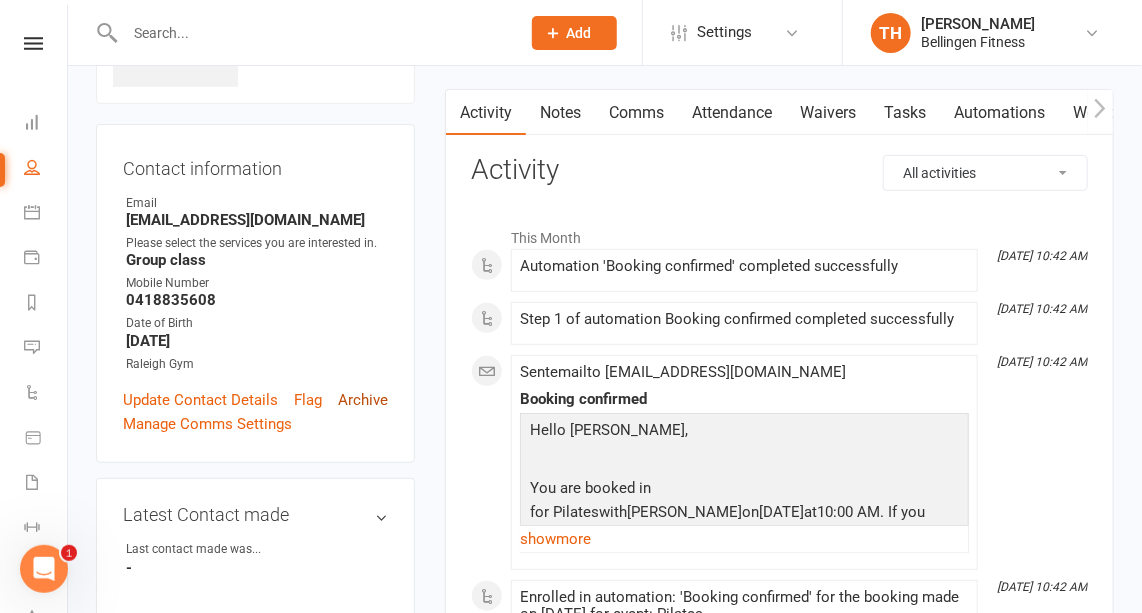 click on "Archive" at bounding box center (363, 400) 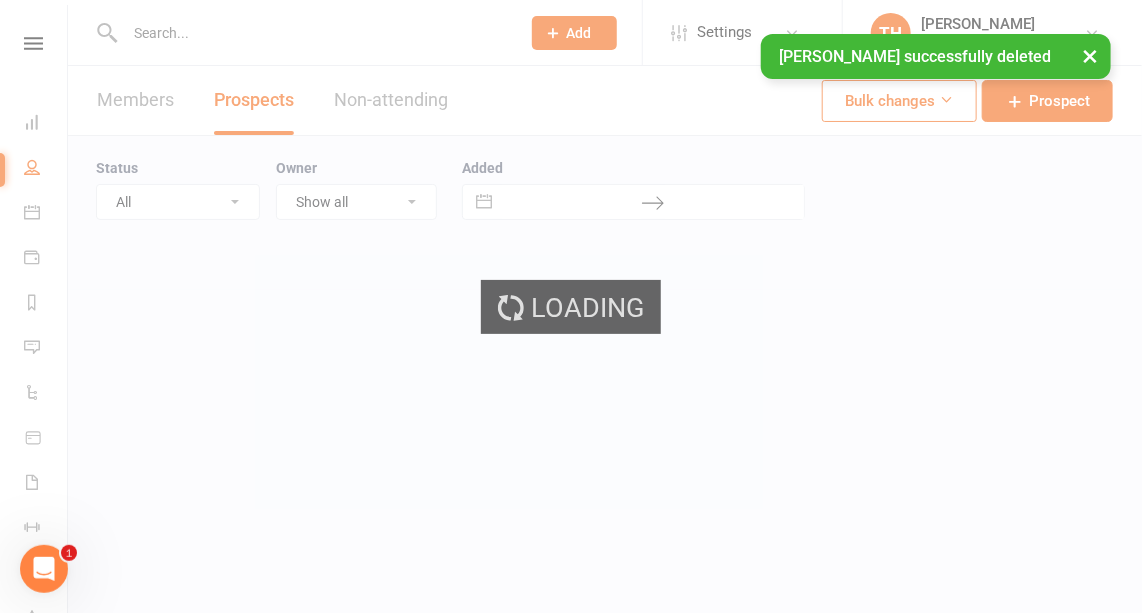 scroll, scrollTop: 0, scrollLeft: 0, axis: both 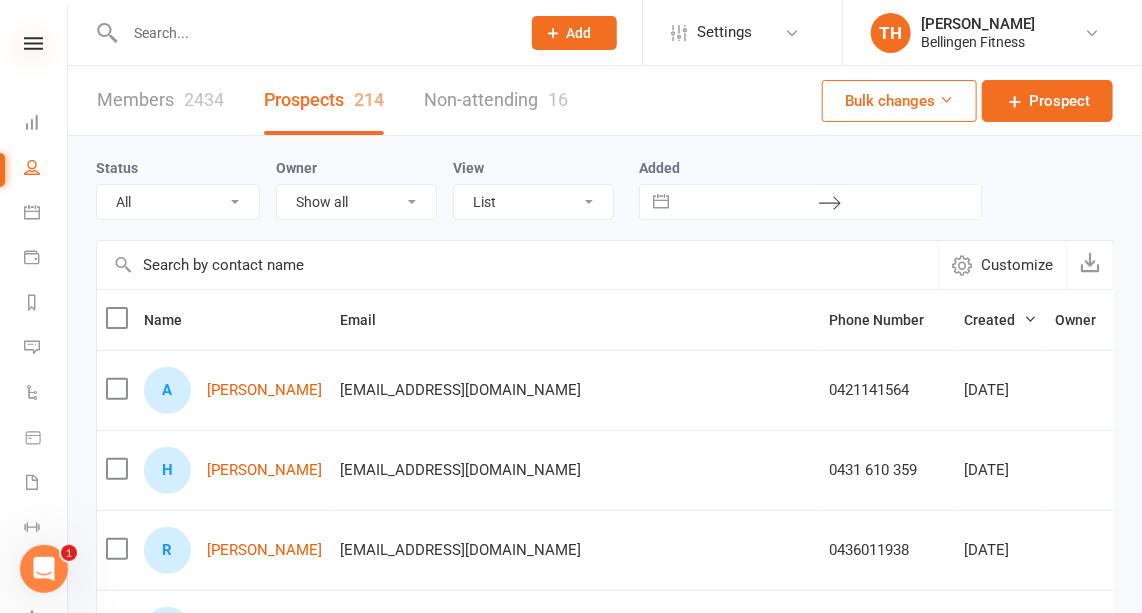 click at bounding box center (33, 43) 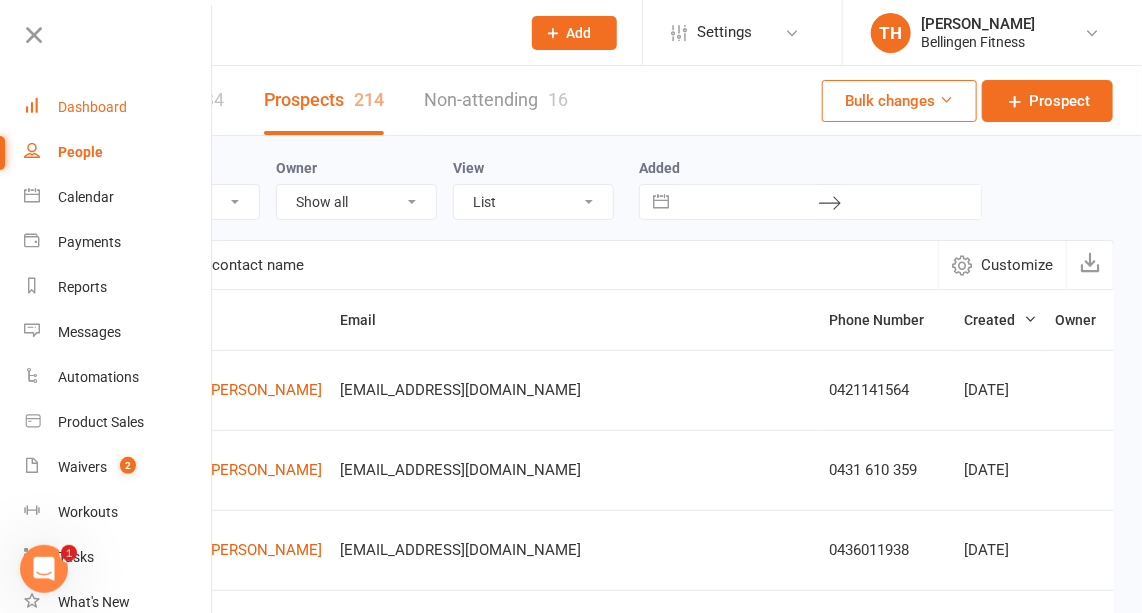 click on "Dashboard" at bounding box center [92, 107] 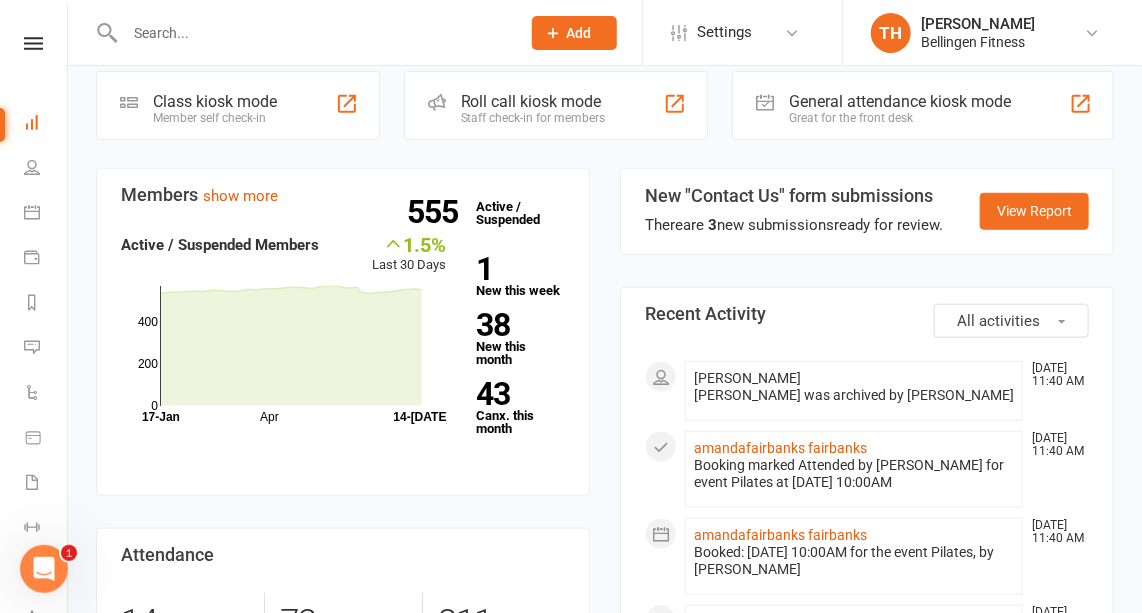 scroll, scrollTop: 406, scrollLeft: 0, axis: vertical 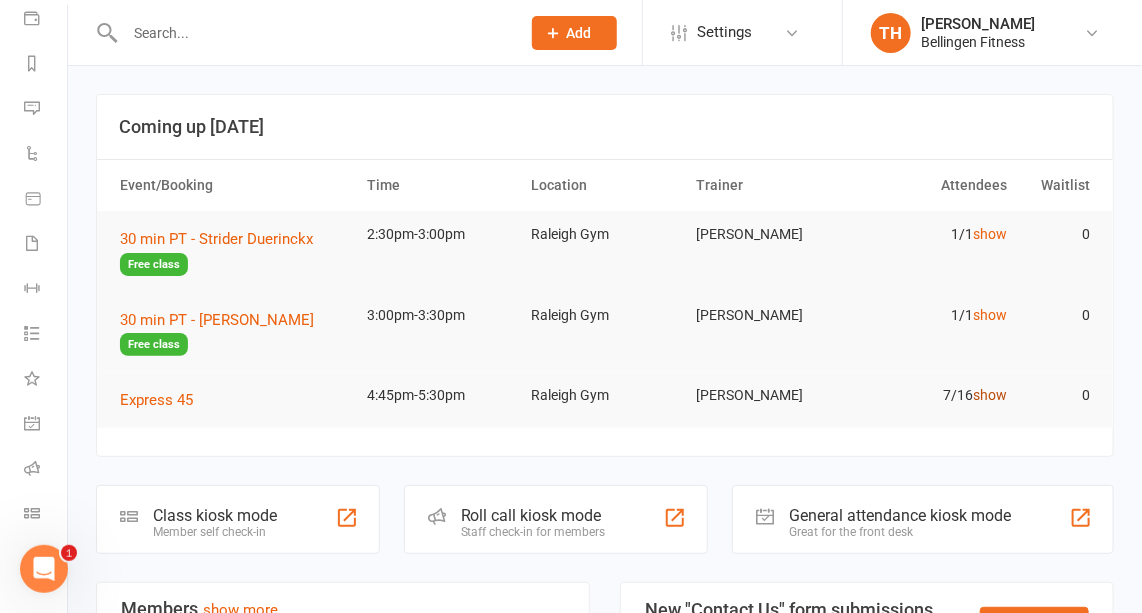 click on "show" at bounding box center [991, 395] 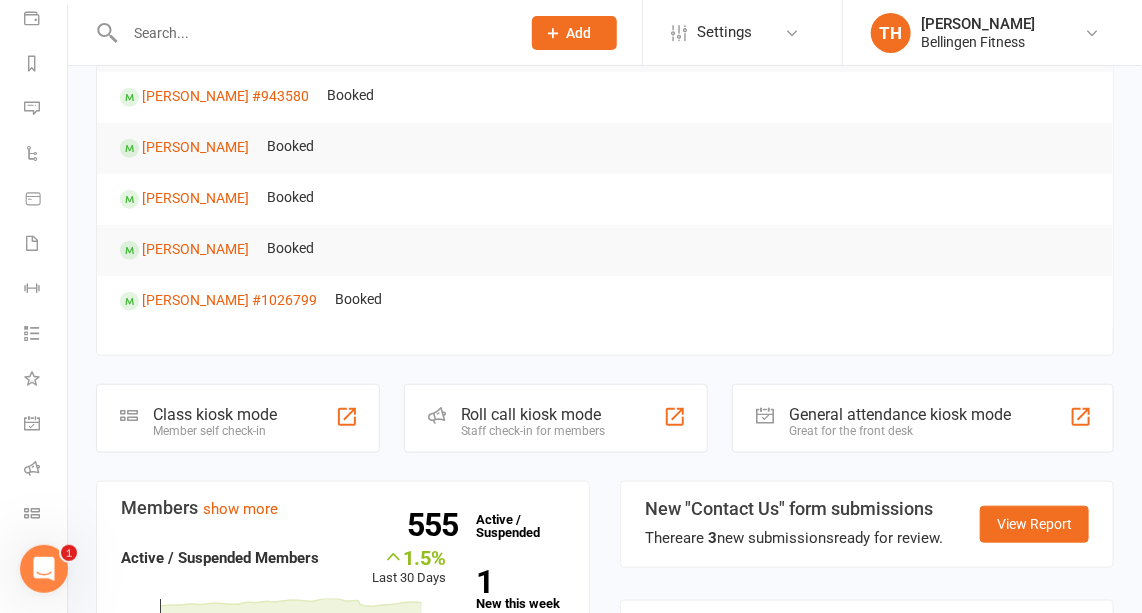 scroll, scrollTop: 459, scrollLeft: 0, axis: vertical 